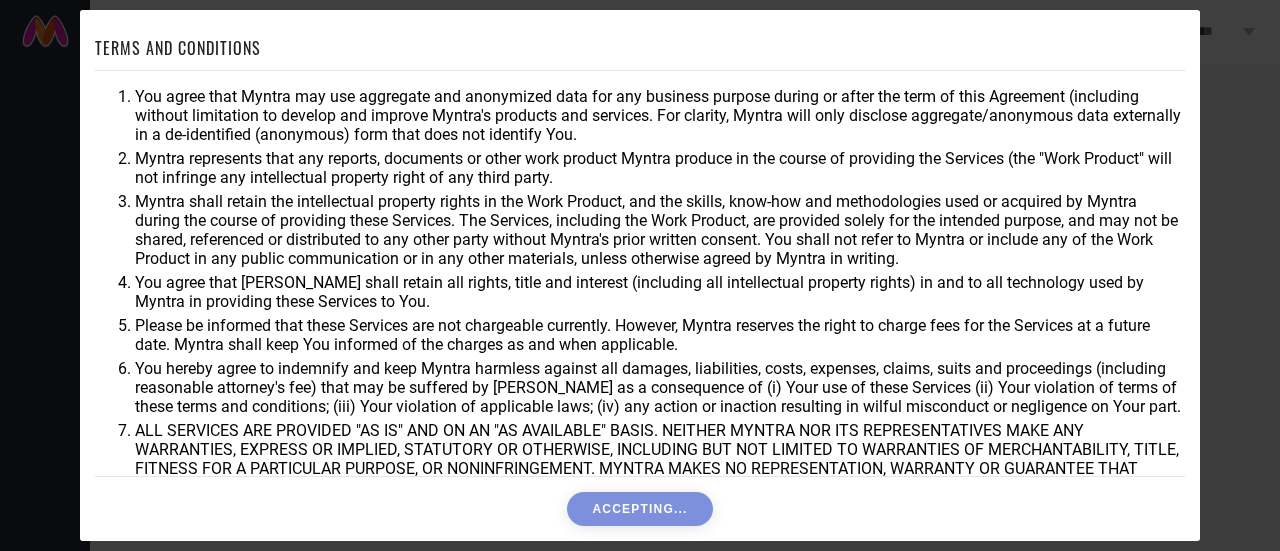 scroll, scrollTop: 0, scrollLeft: 0, axis: both 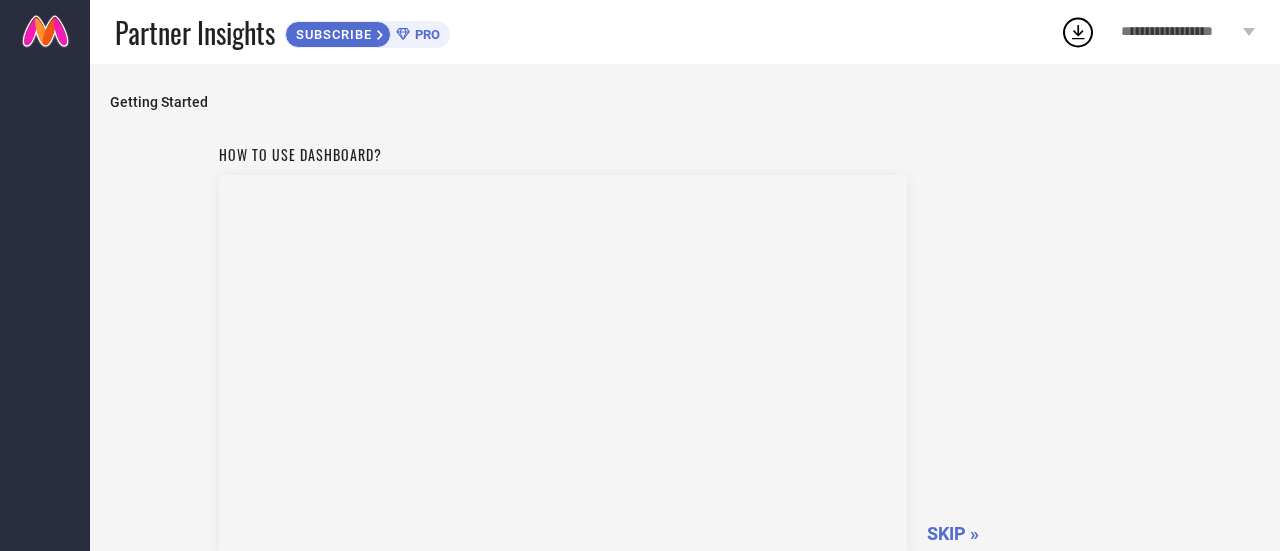 click on "SKIP »" at bounding box center [953, 533] 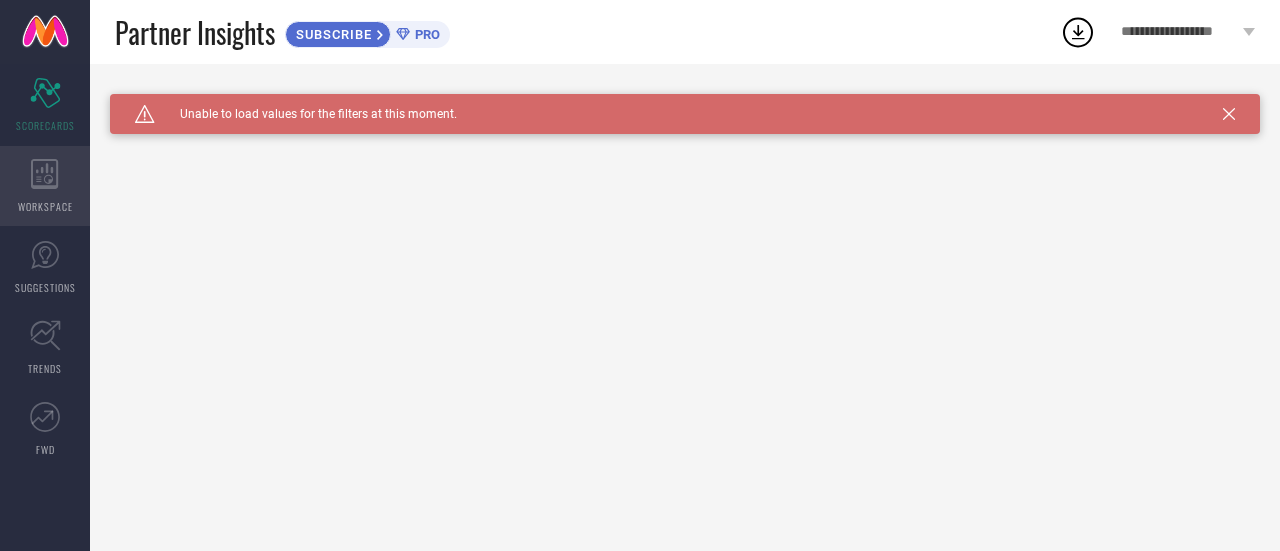click on "WORKSPACE" at bounding box center [45, 186] 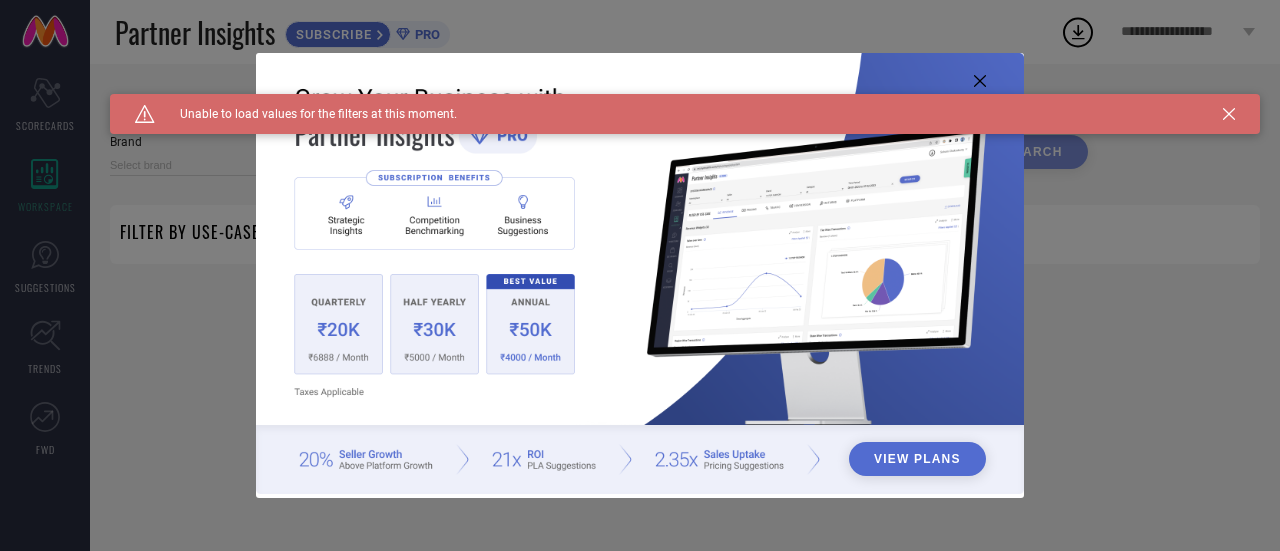 type on "1 STOP FASHION" 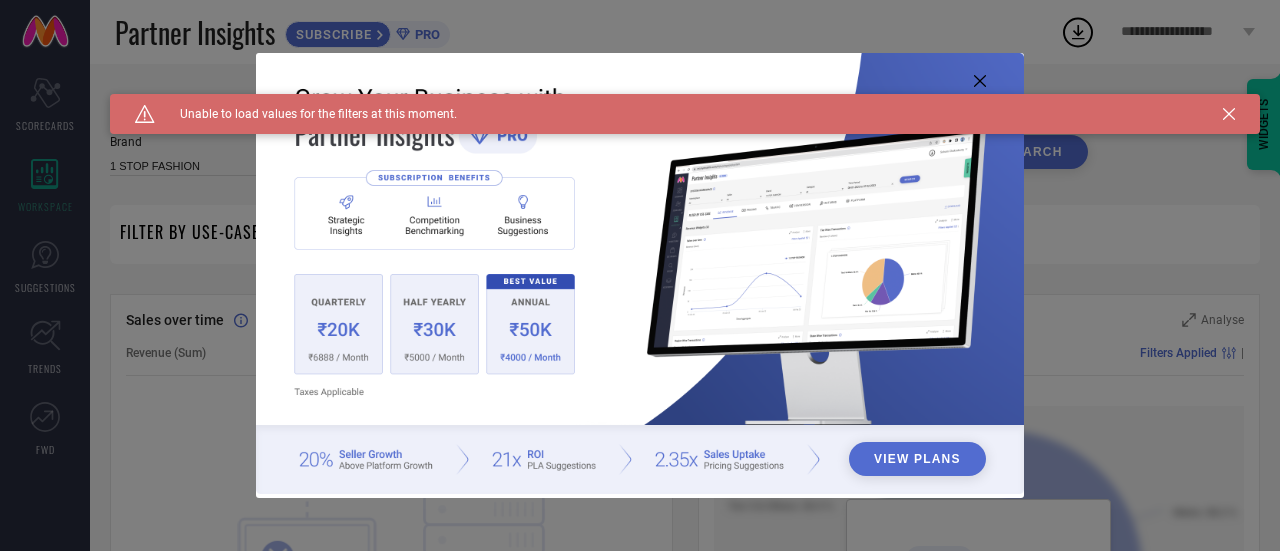 click on "View Plans" at bounding box center (640, 275) 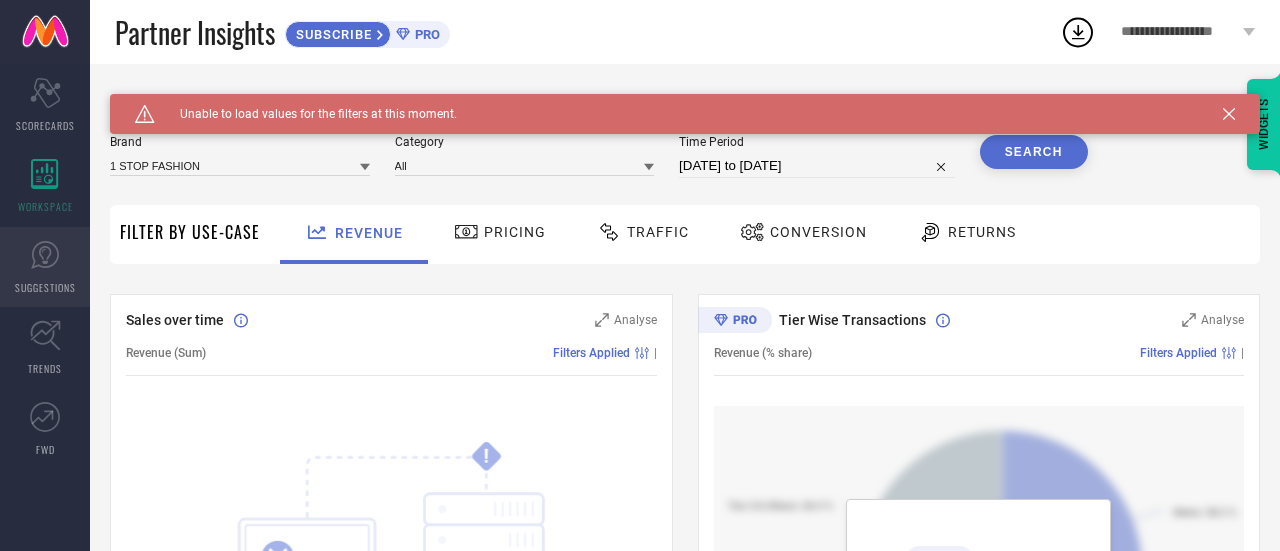 click 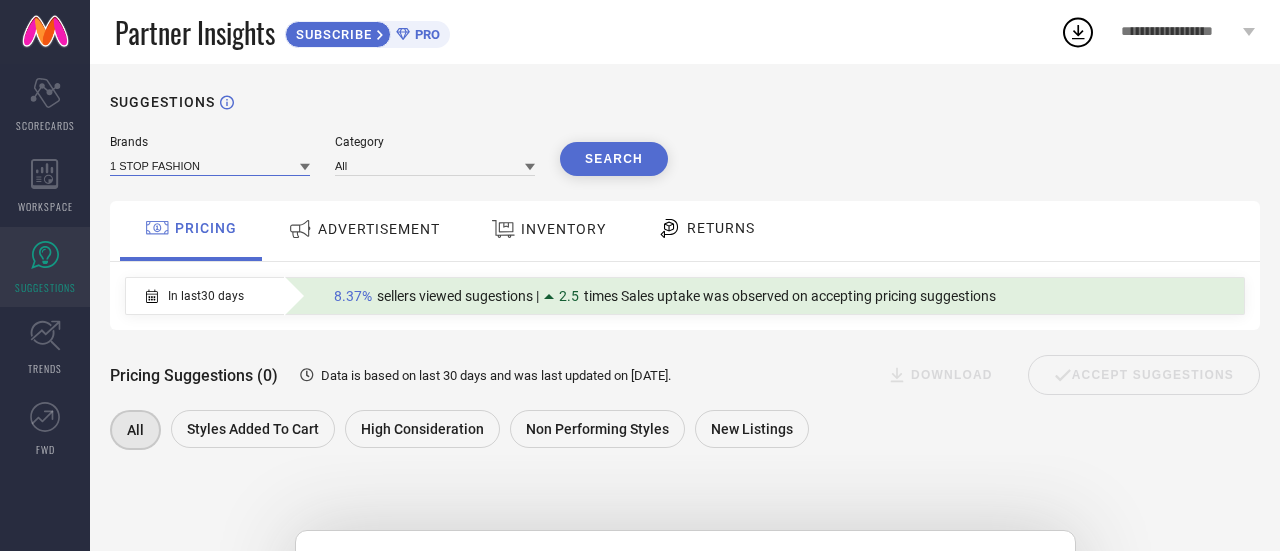 click at bounding box center (210, 165) 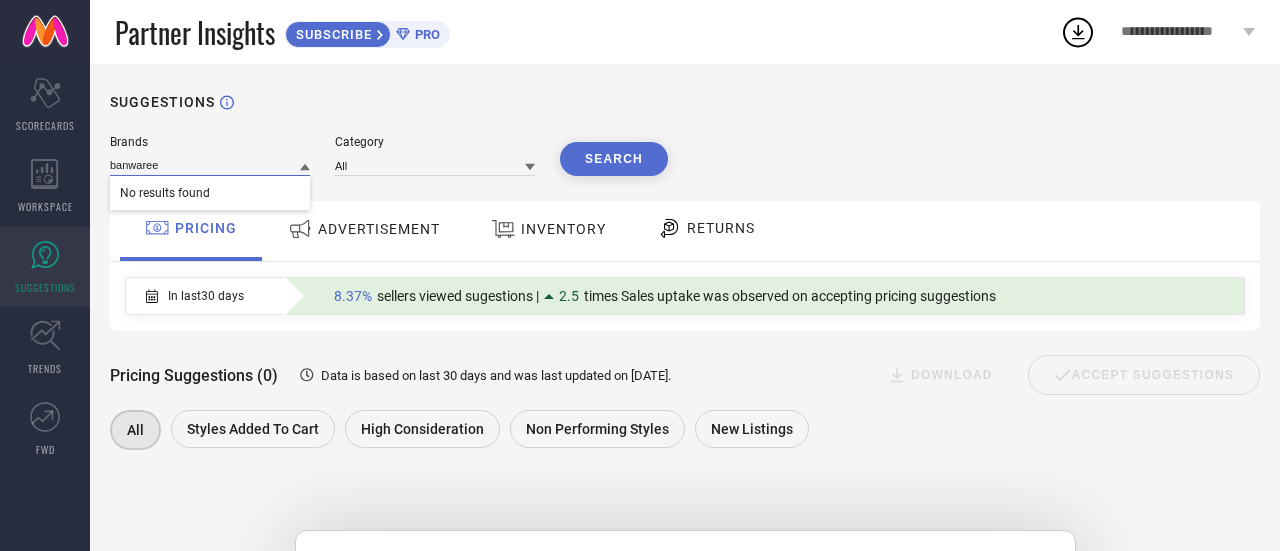 type on "banwaree" 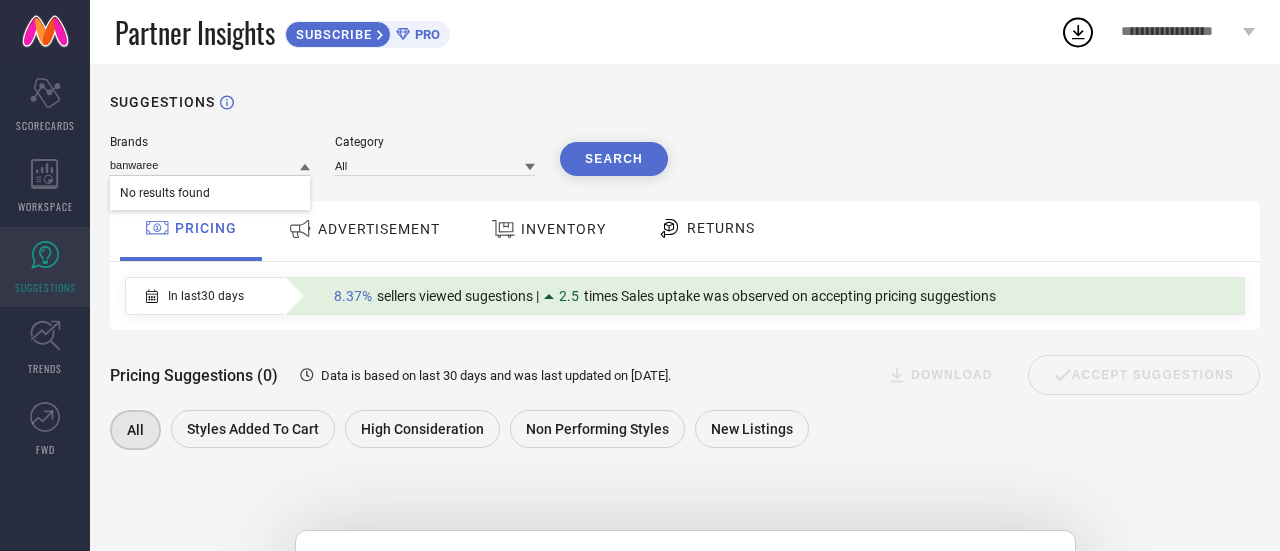 click on "No results found" at bounding box center [210, 193] 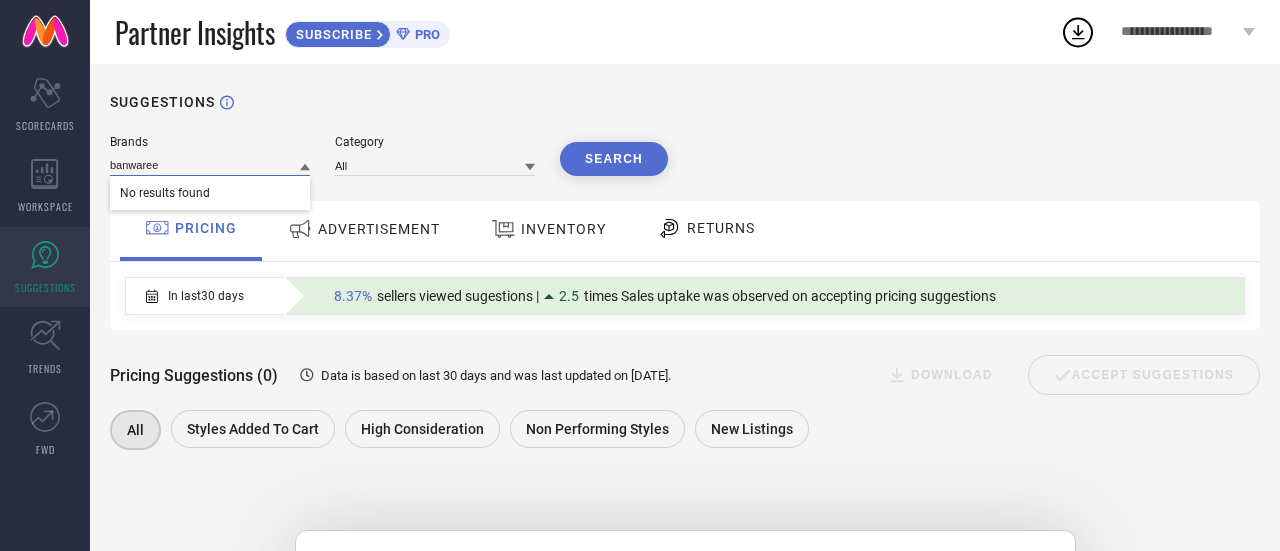 click on "banwaree" at bounding box center (210, 165) 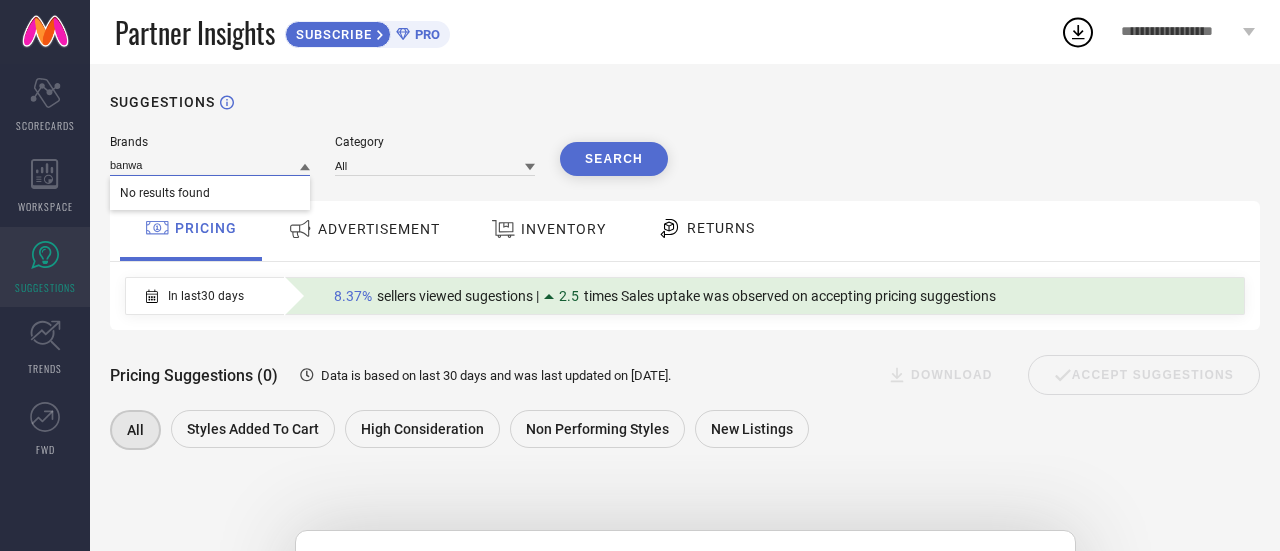 type on "banwa" 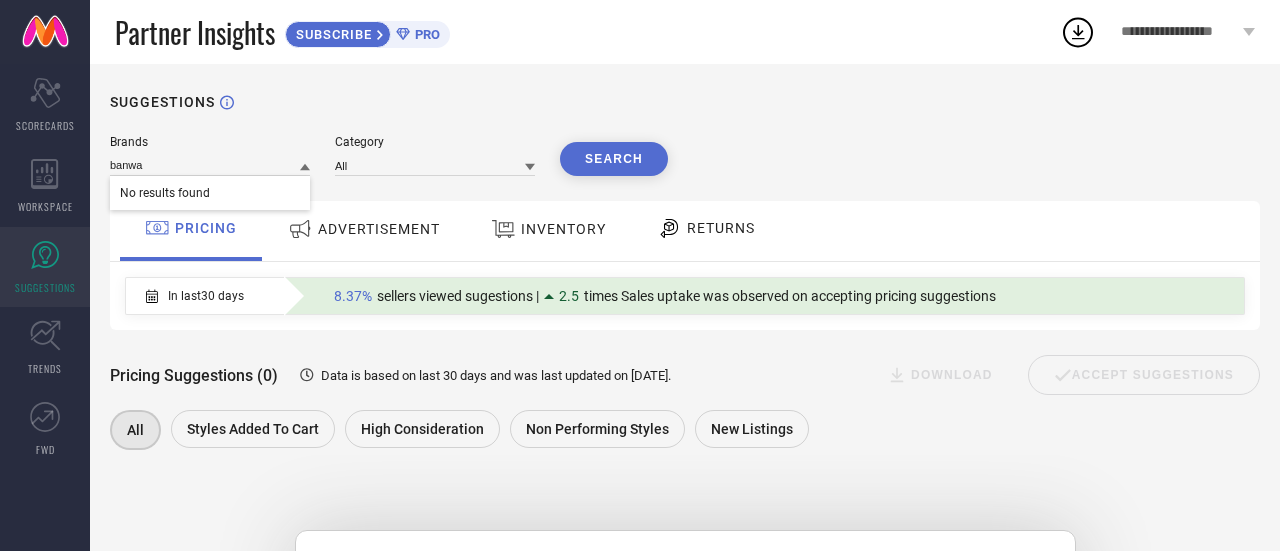 click on "SUGGESTIONS Brands banwa No results found Category All Search PRICING ADVERTISEMENT INVENTORY RETURNS In last  30   days   8.37%  sellers viewed sugestions  |     2.5  times Sales uptake was observed on accepting pricing suggestions Pricing Suggestions (0) Data is based on last 30 days and was last updated on   [DATE] .   DOWNLOAD   ACCEPT SUGGESTIONS All Styles Added To Cart High Consideration Non Performing Styles New Listings Subscribe to  Partner Insights PRO and analyse brand data SUBSCRIBE" at bounding box center (685, 509) 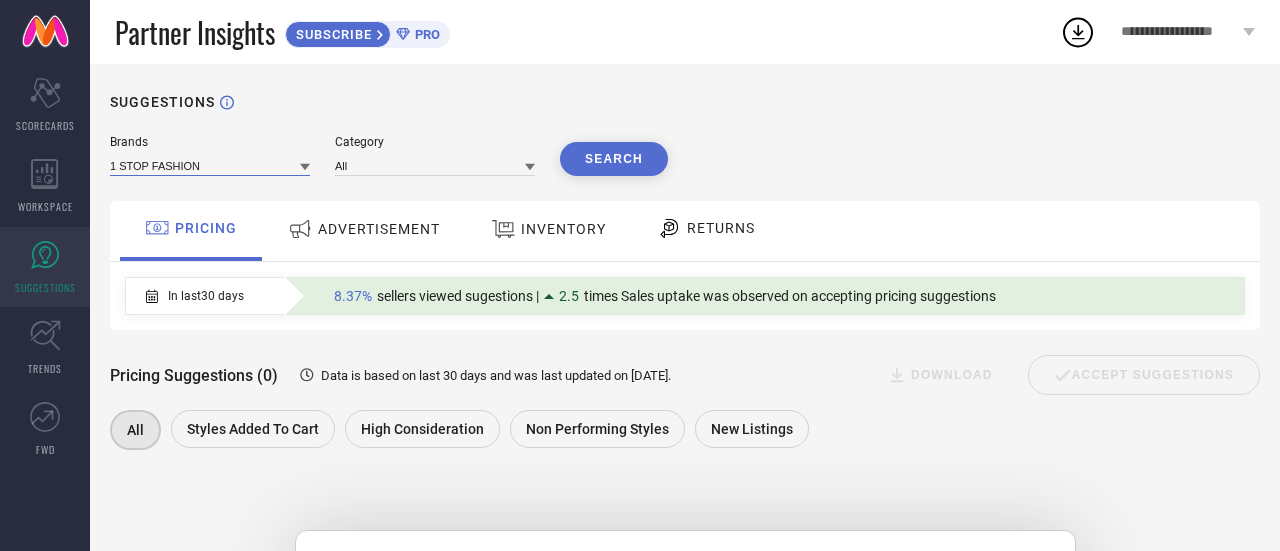 click at bounding box center [210, 165] 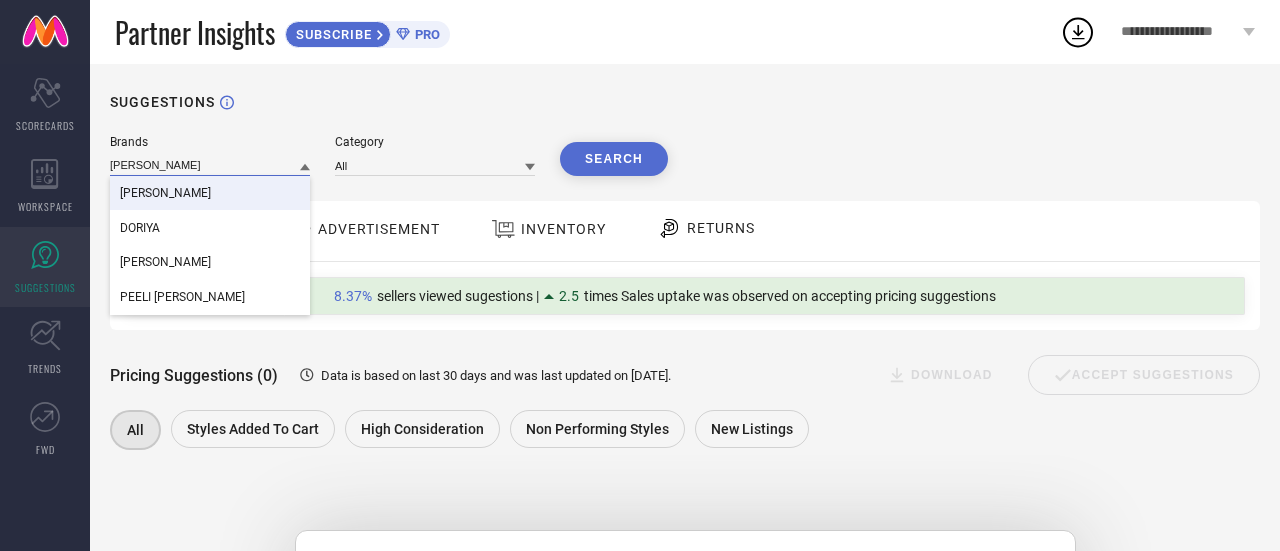 type on "[PERSON_NAME]" 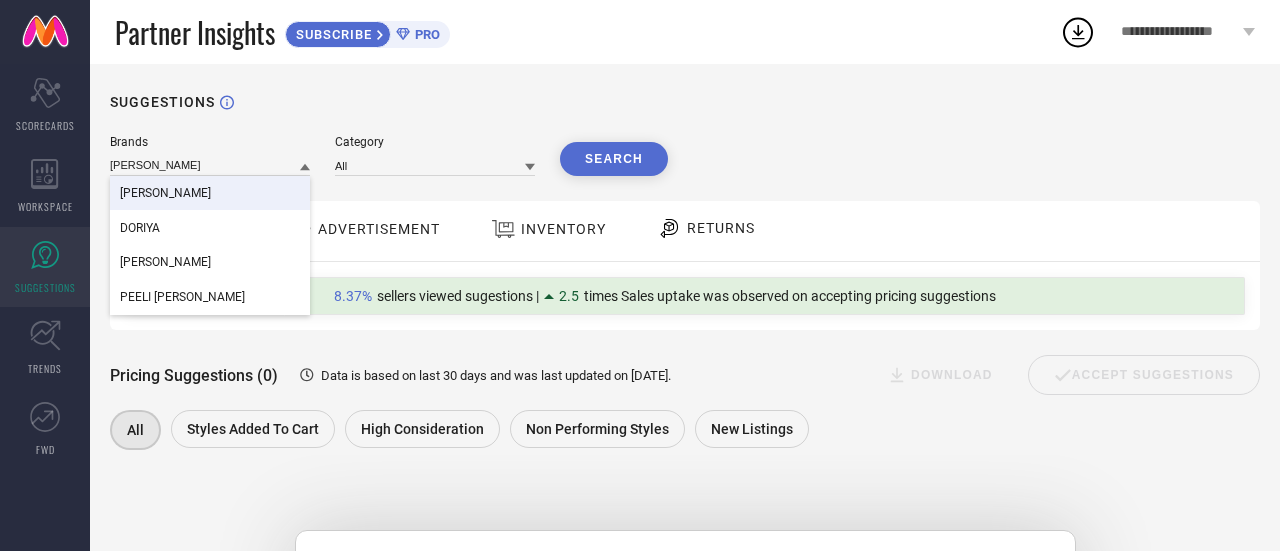 click on "[PERSON_NAME]" at bounding box center [210, 193] 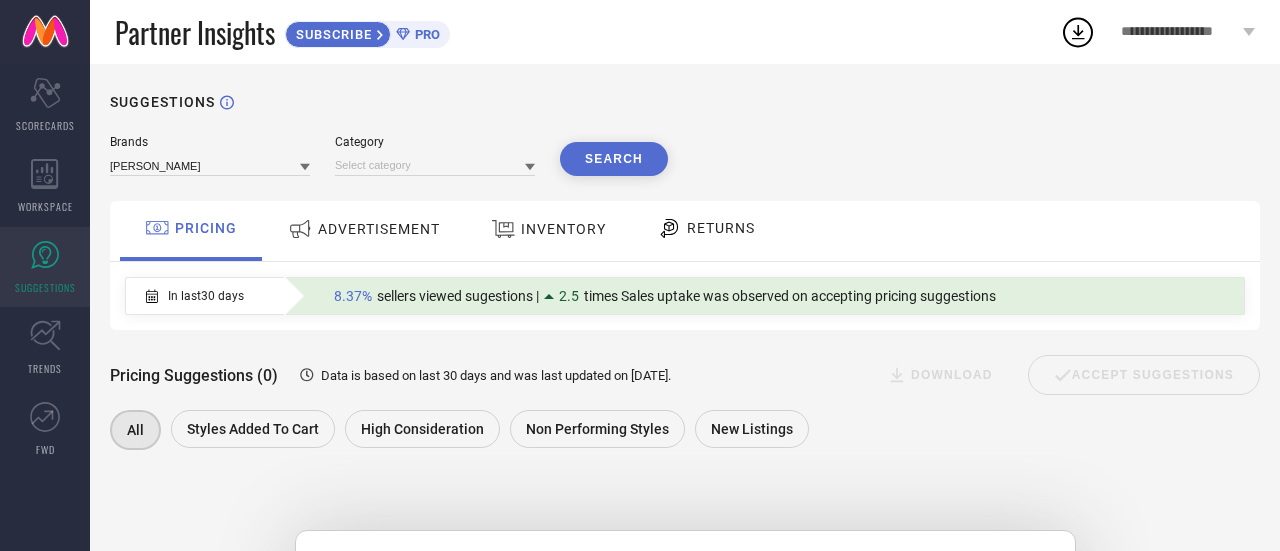 click on "Search" at bounding box center [614, 159] 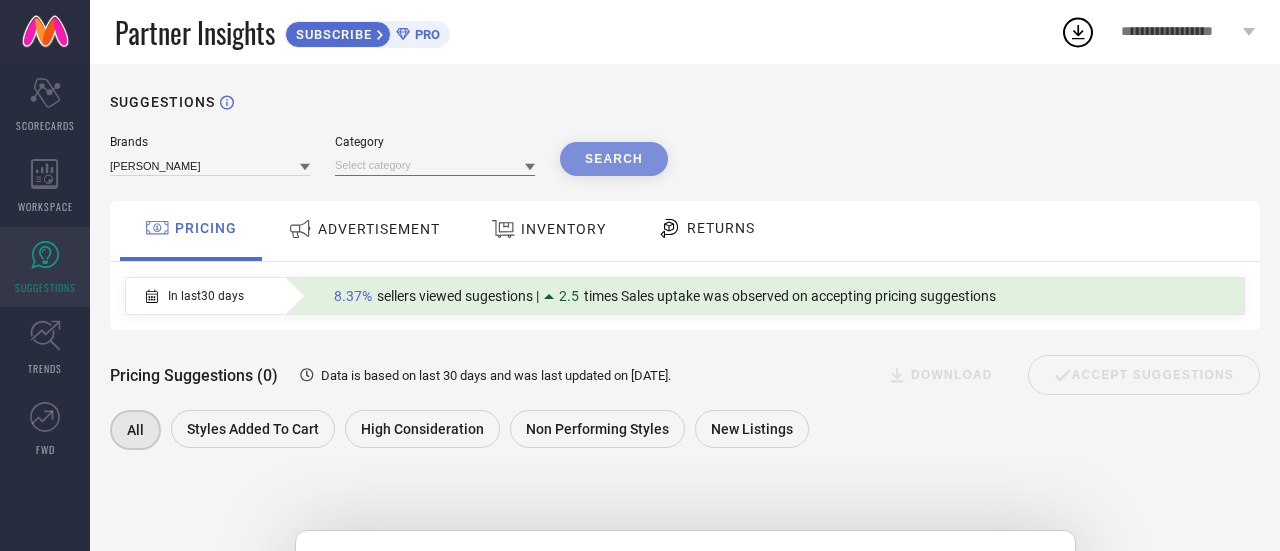 click at bounding box center (435, 165) 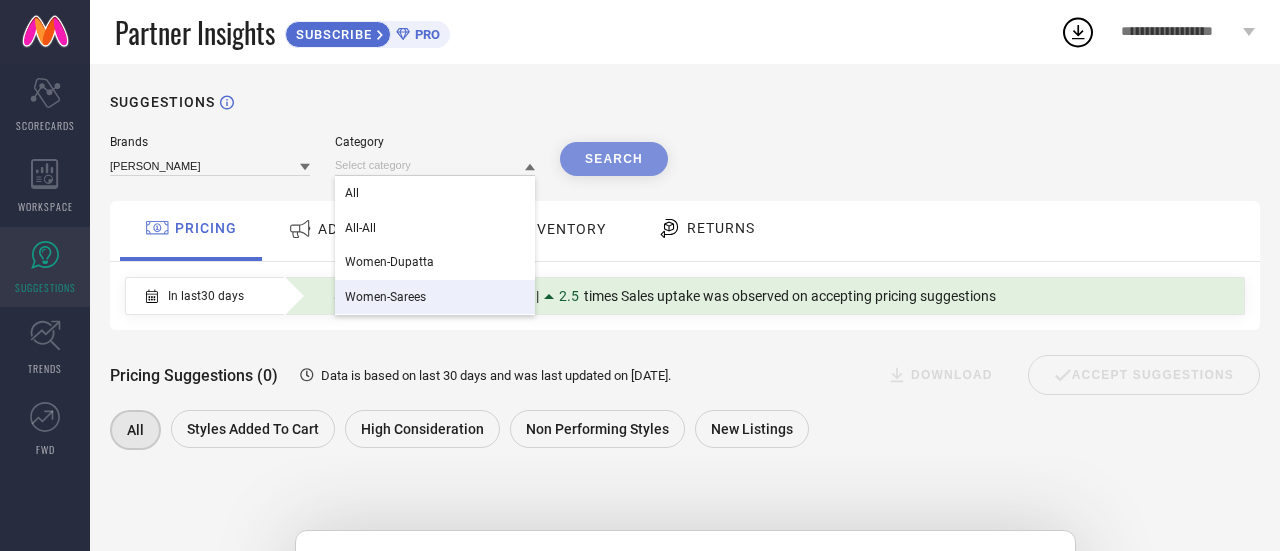 click on "Women-Sarees" at bounding box center [435, 297] 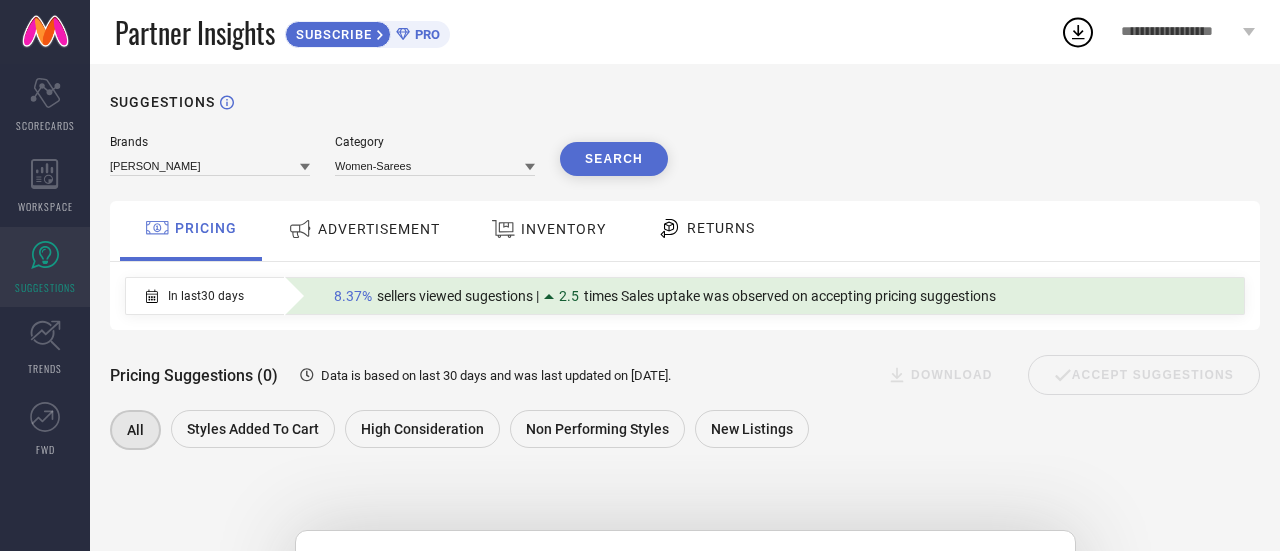 click on "Search" at bounding box center (614, 159) 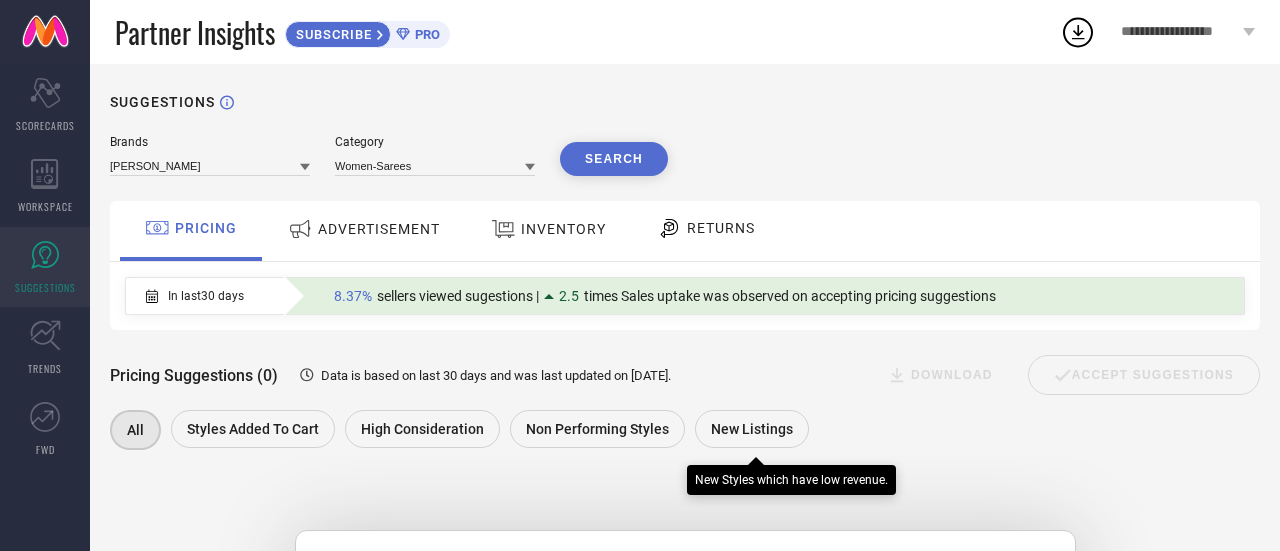click on "New Listings" at bounding box center (752, 429) 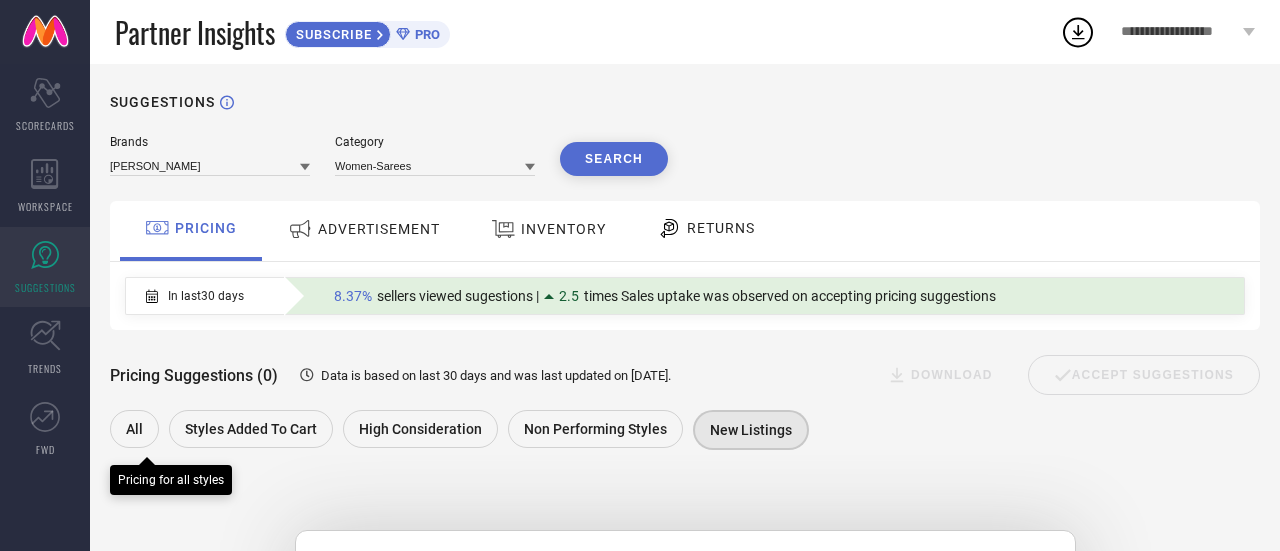click on "All" at bounding box center (134, 429) 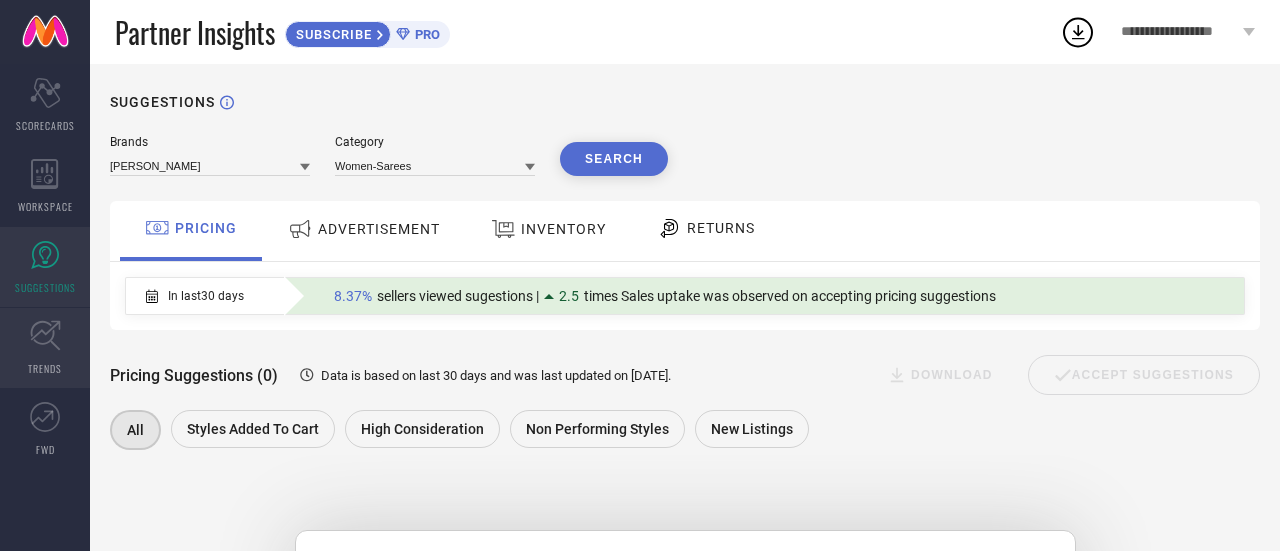 click on "TRENDS" at bounding box center (45, 368) 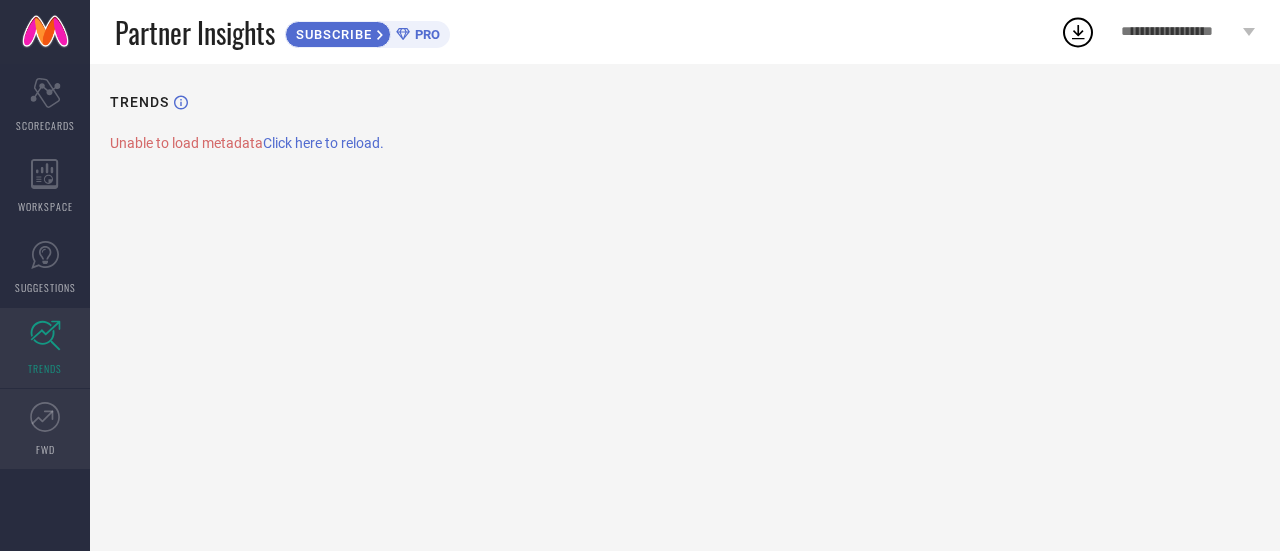 click on "FWD" at bounding box center [45, 429] 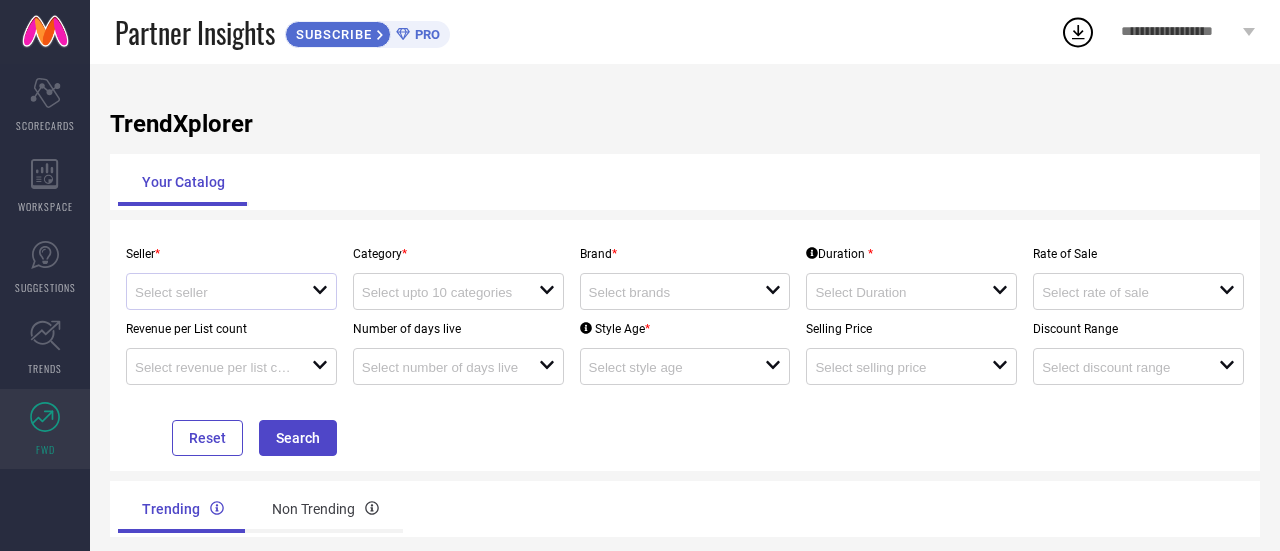 click at bounding box center [223, 291] 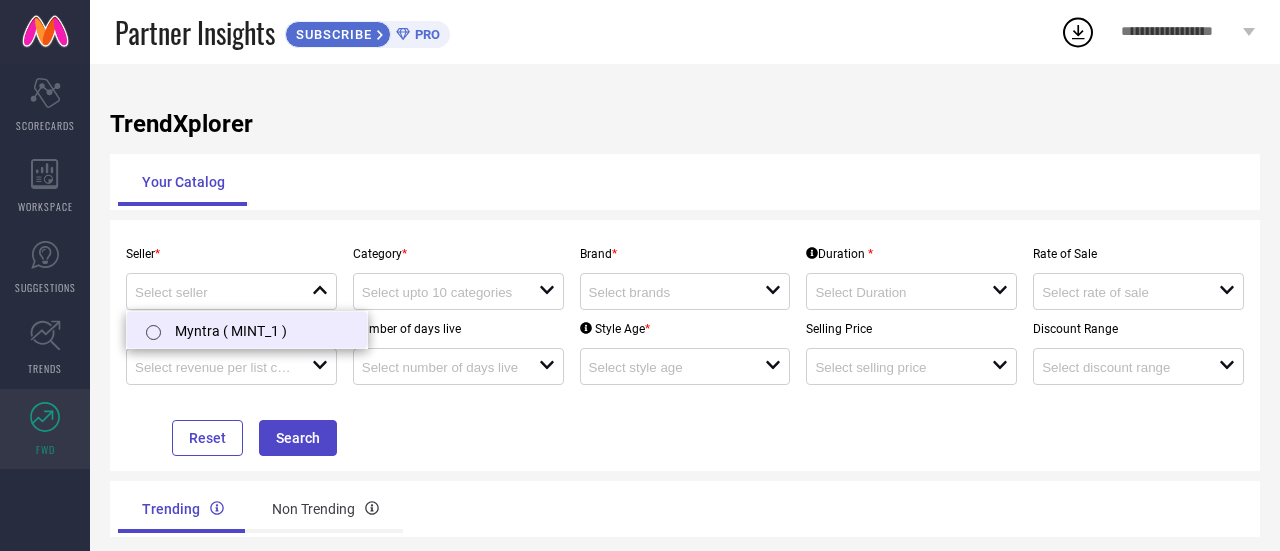 click on "Myntra ( MINT_1 )" at bounding box center (247, 330) 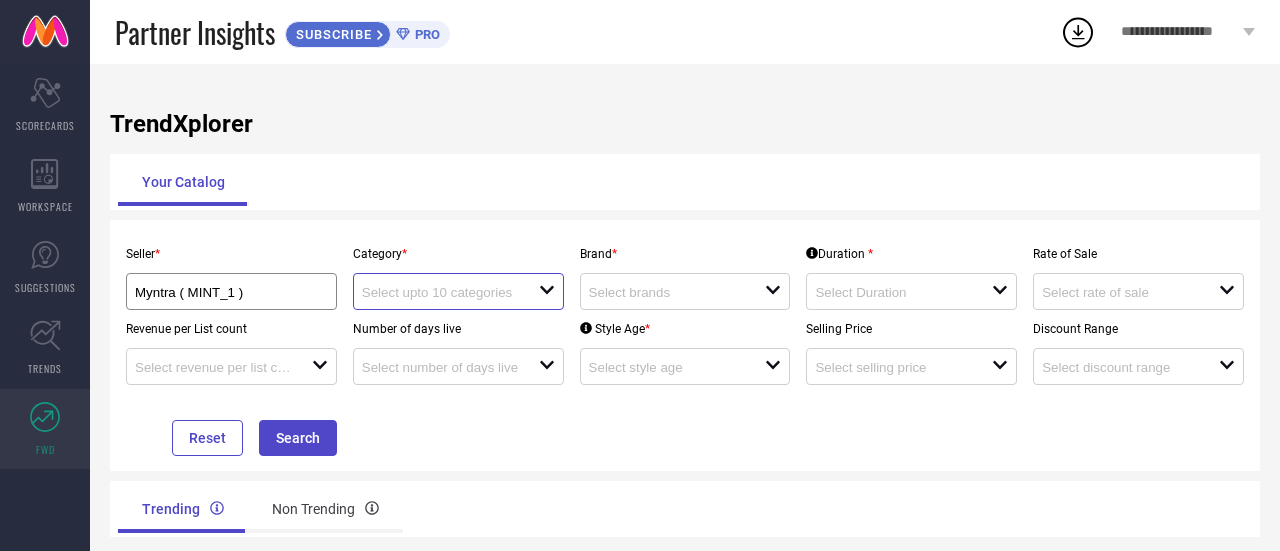 click at bounding box center [441, 292] 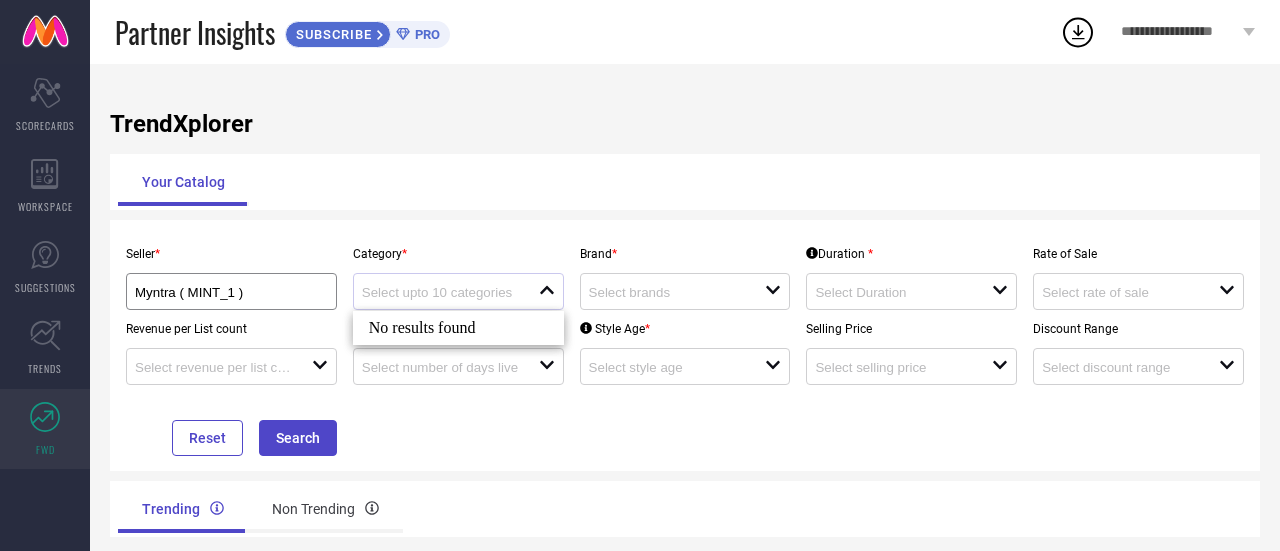click at bounding box center [450, 291] 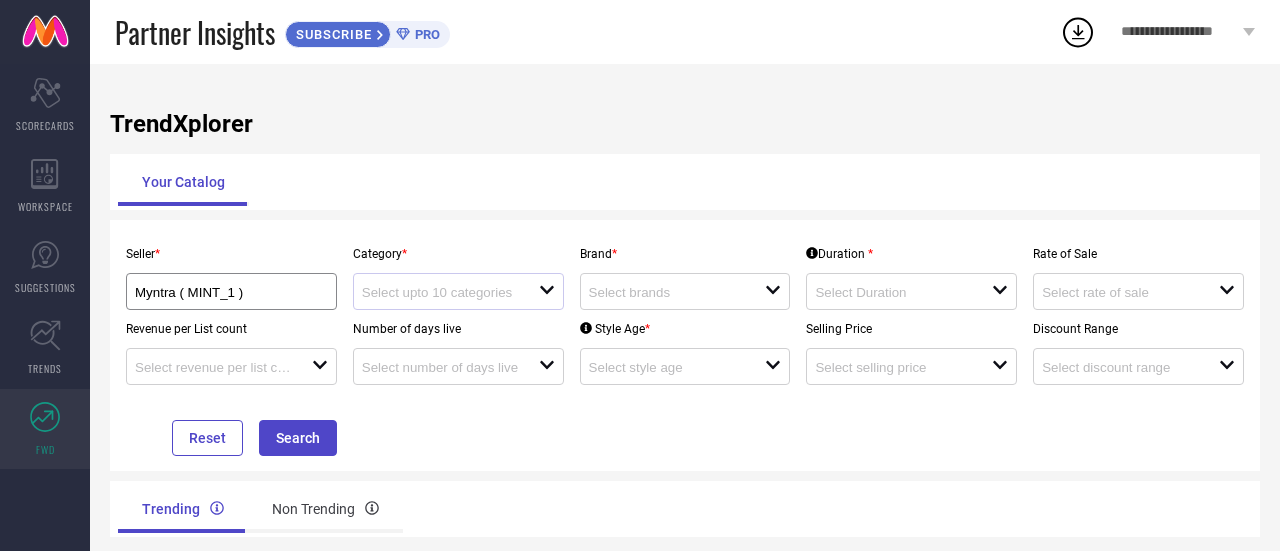 click on "open" 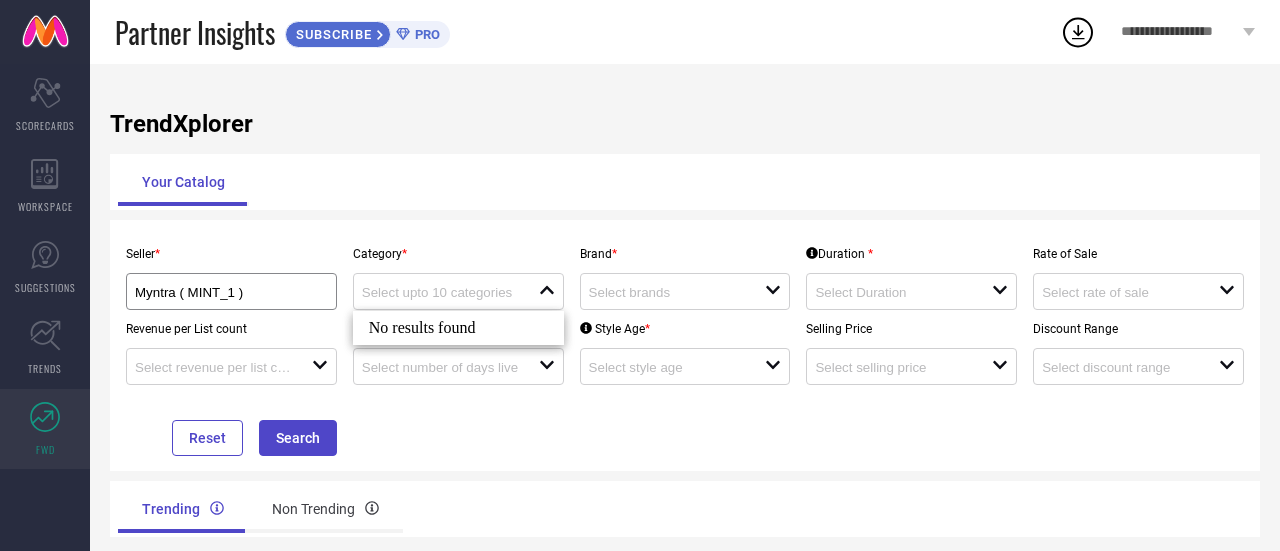 click on "No results found" at bounding box center (458, 328) 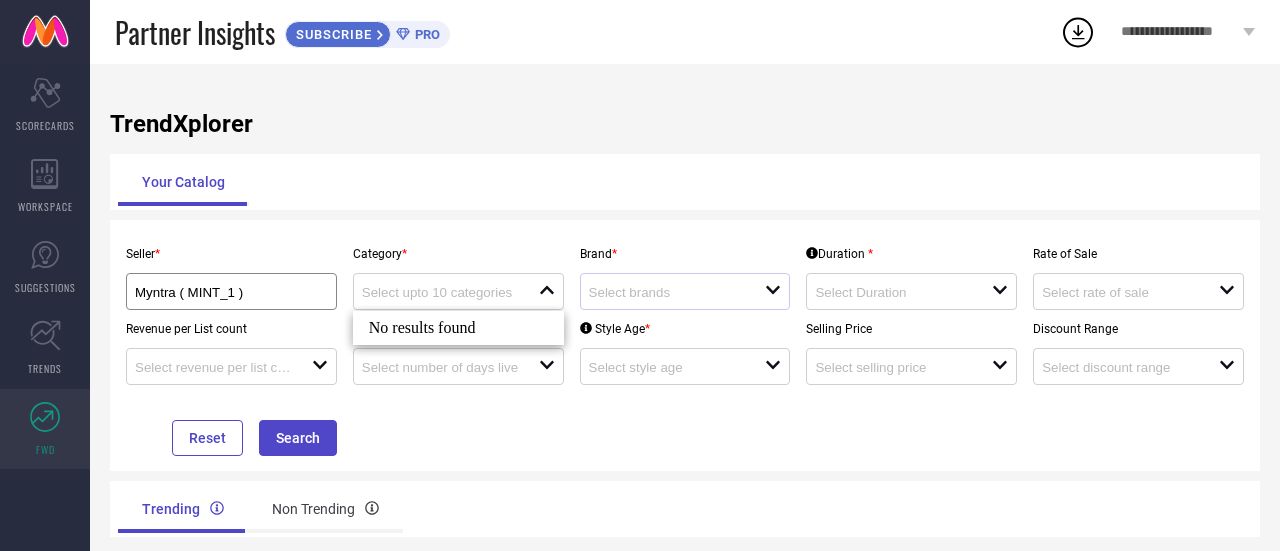 click at bounding box center [677, 291] 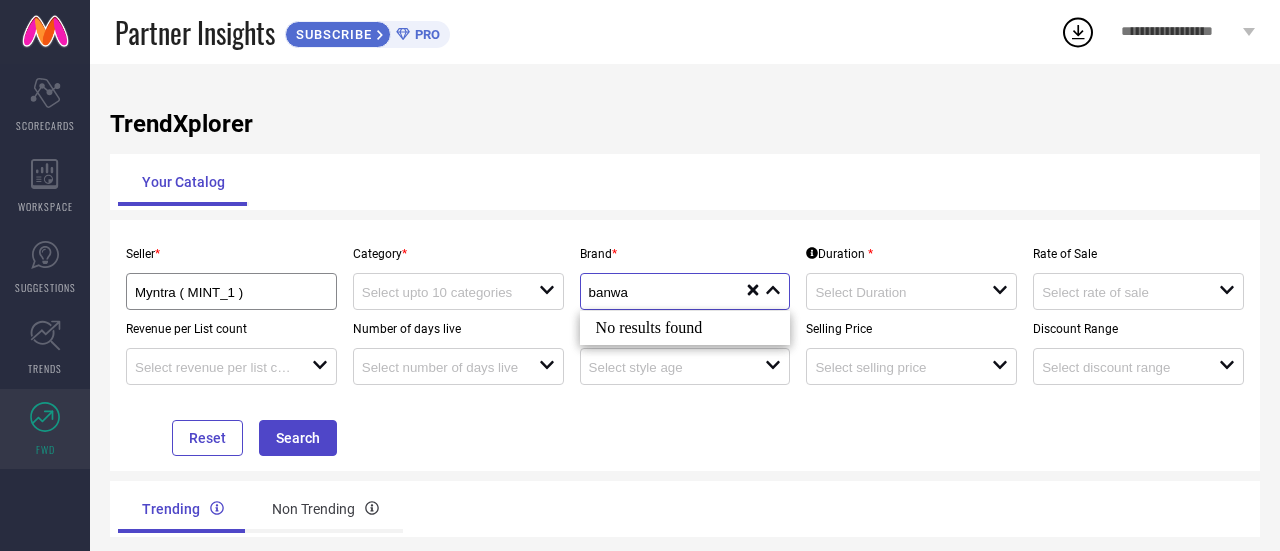 type on "banwa" 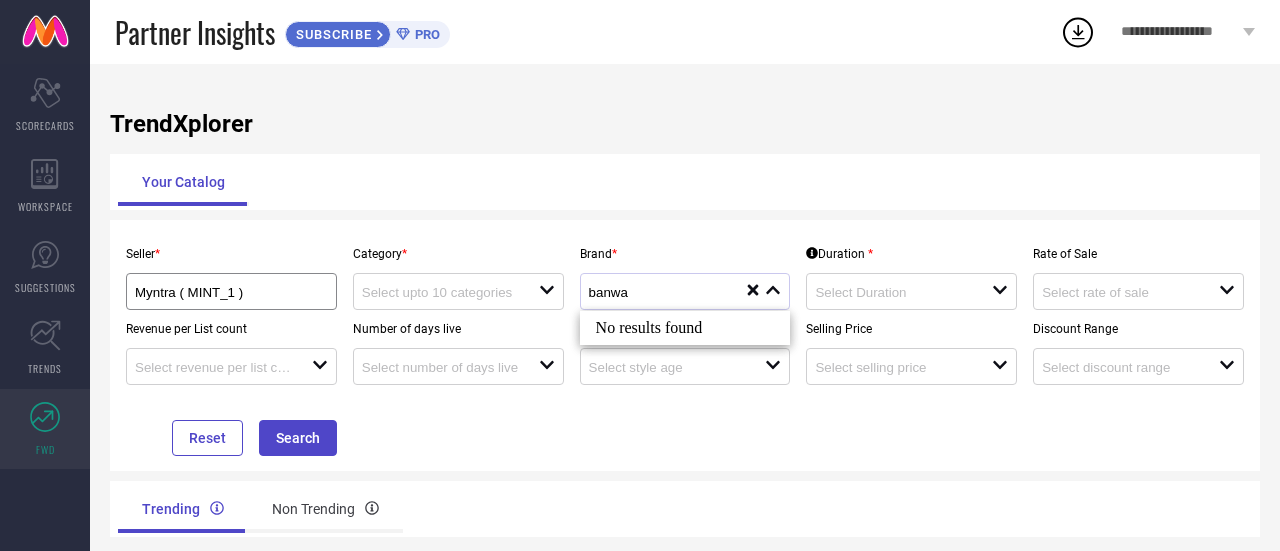 click on "Your Catalog" at bounding box center [685, 182] 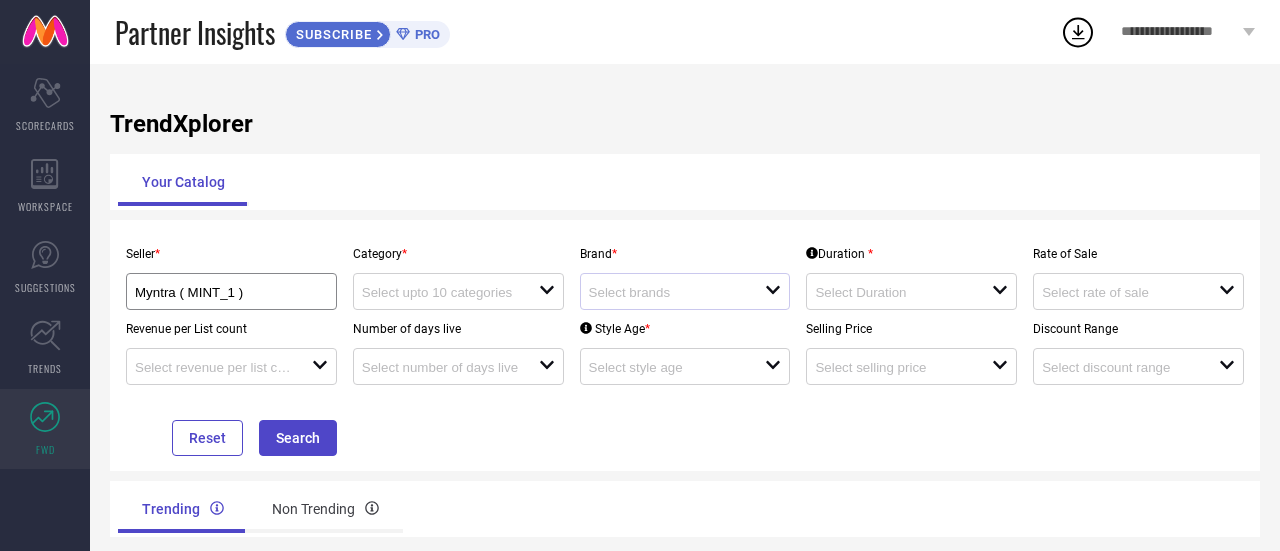click at bounding box center (677, 291) 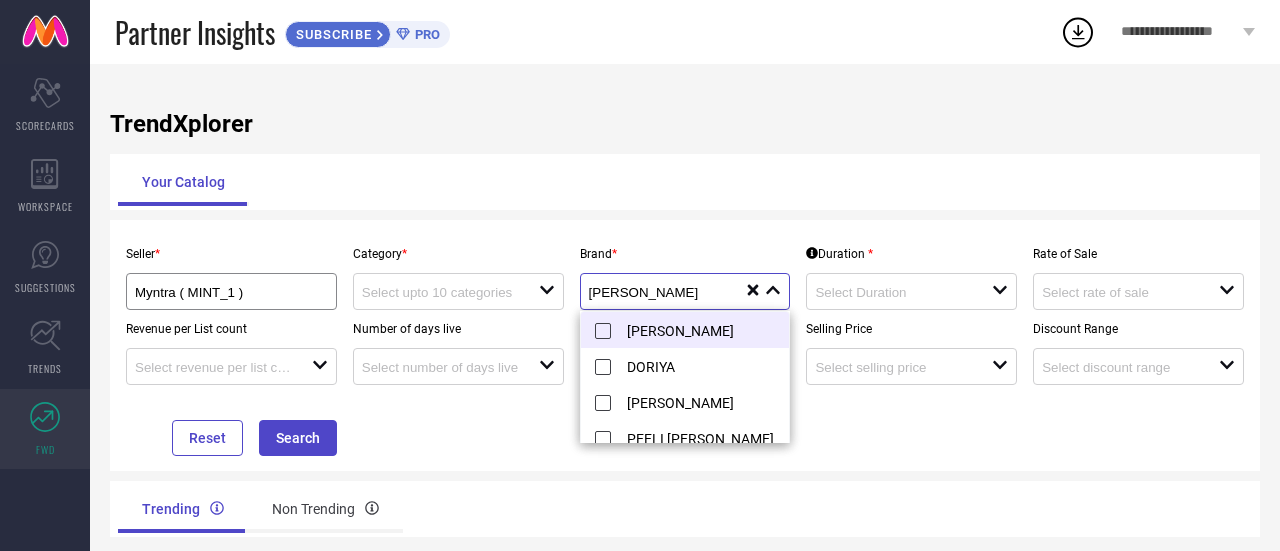 type on "[PERSON_NAME]" 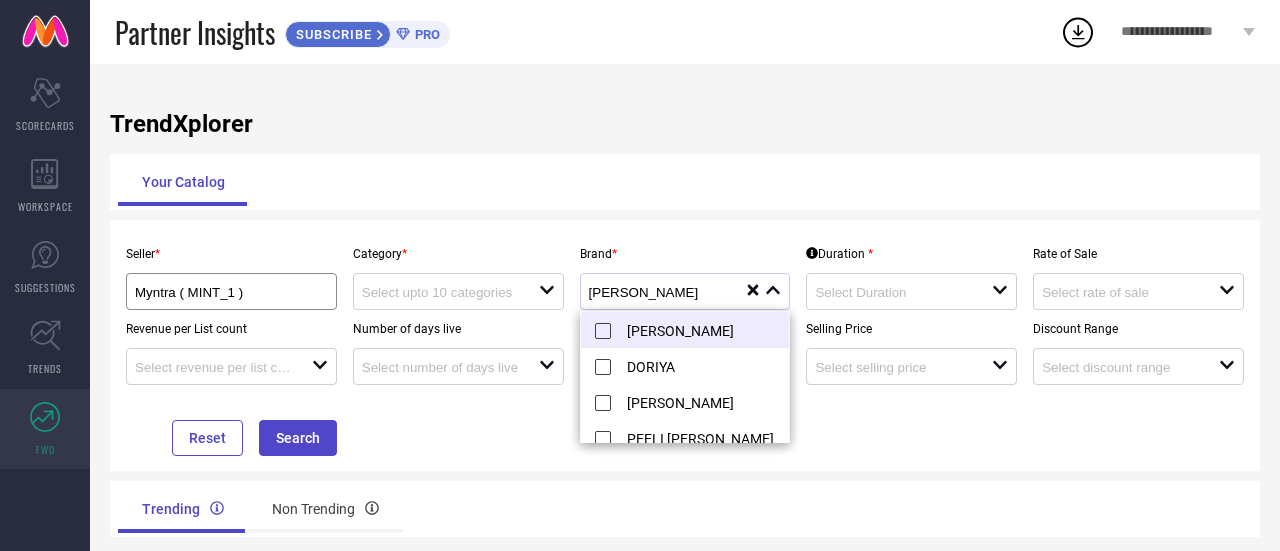 click on "[PERSON_NAME]" at bounding box center [701, 330] 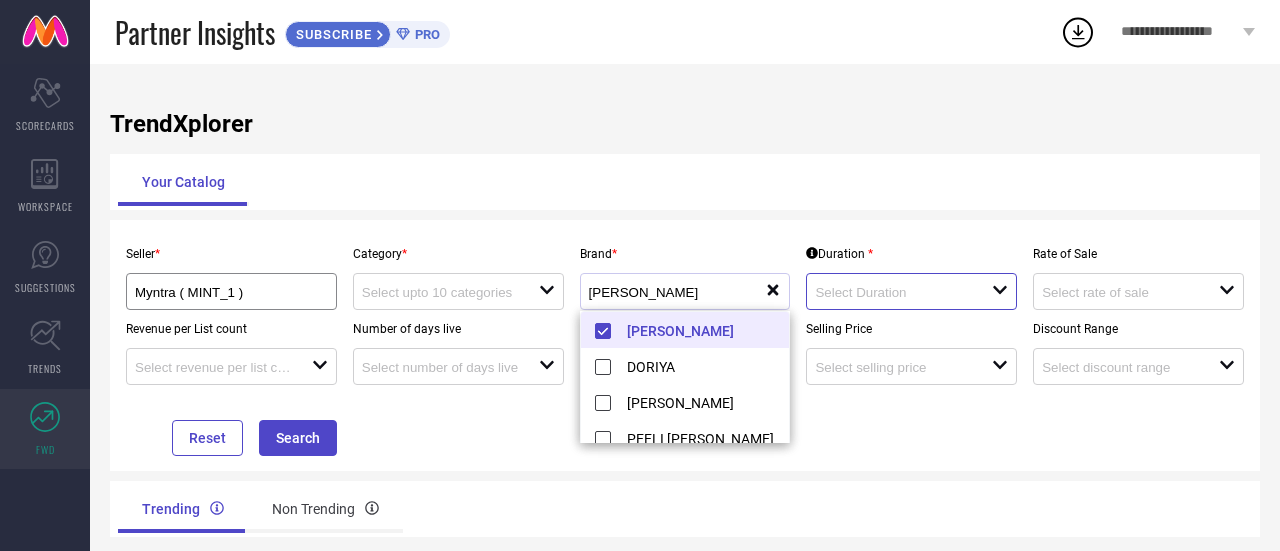 click at bounding box center [894, 292] 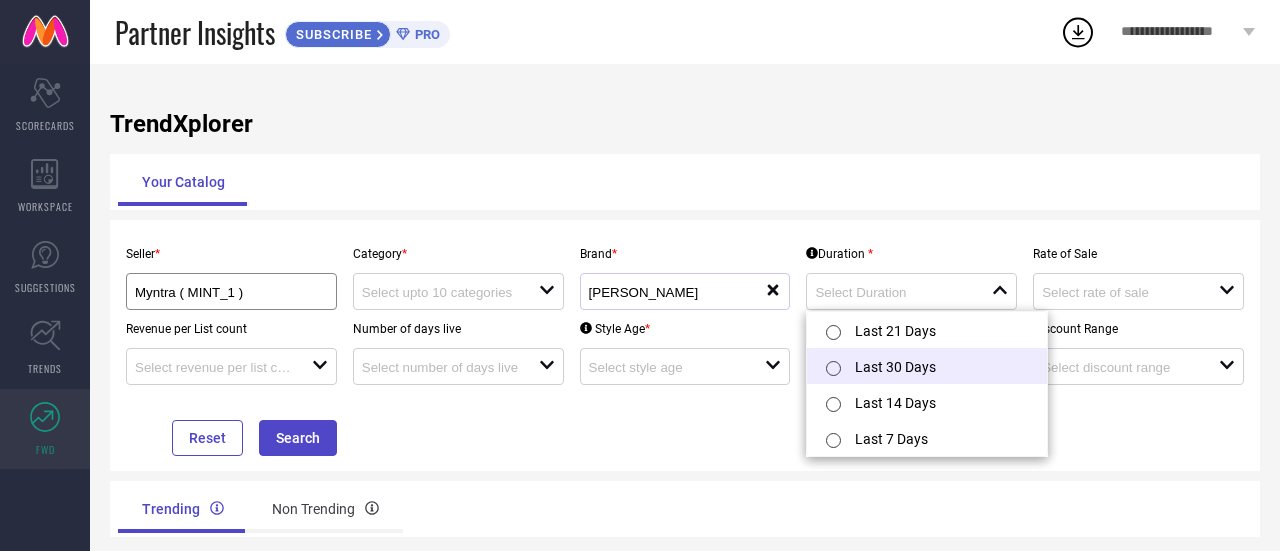 click on "Last 30 Days" at bounding box center [927, 366] 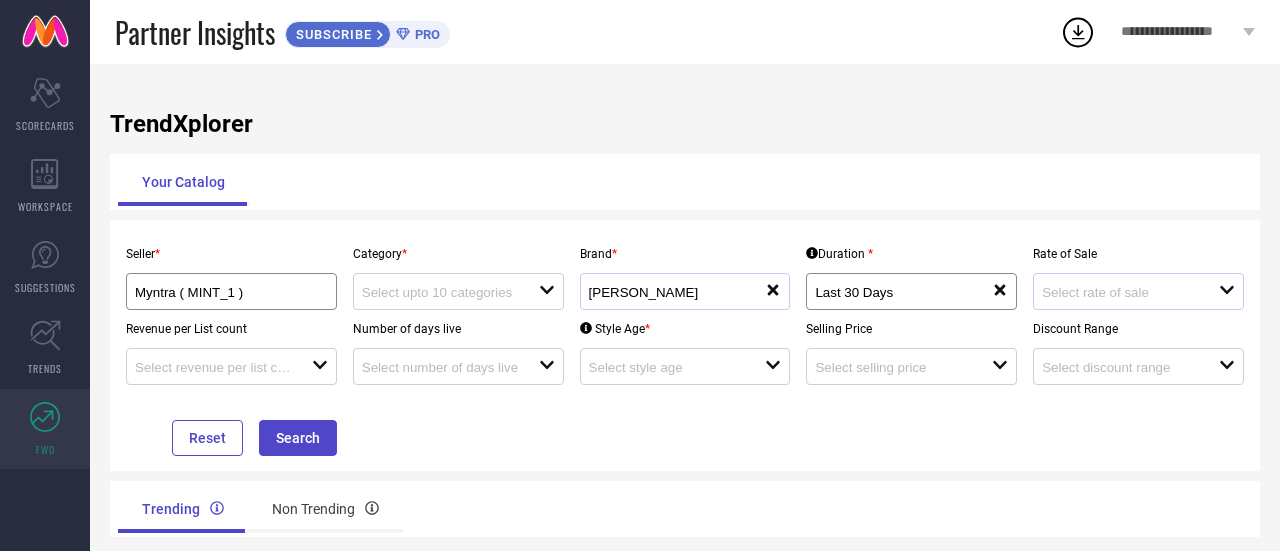click on "open" at bounding box center (1138, 291) 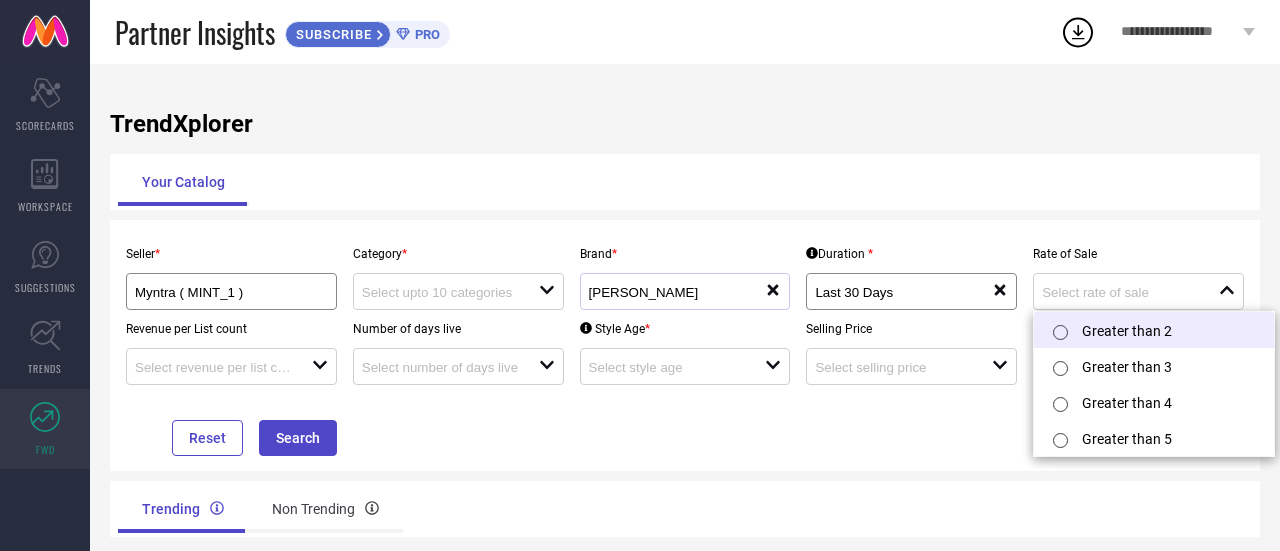 click on "Greater than 2" at bounding box center (1154, 330) 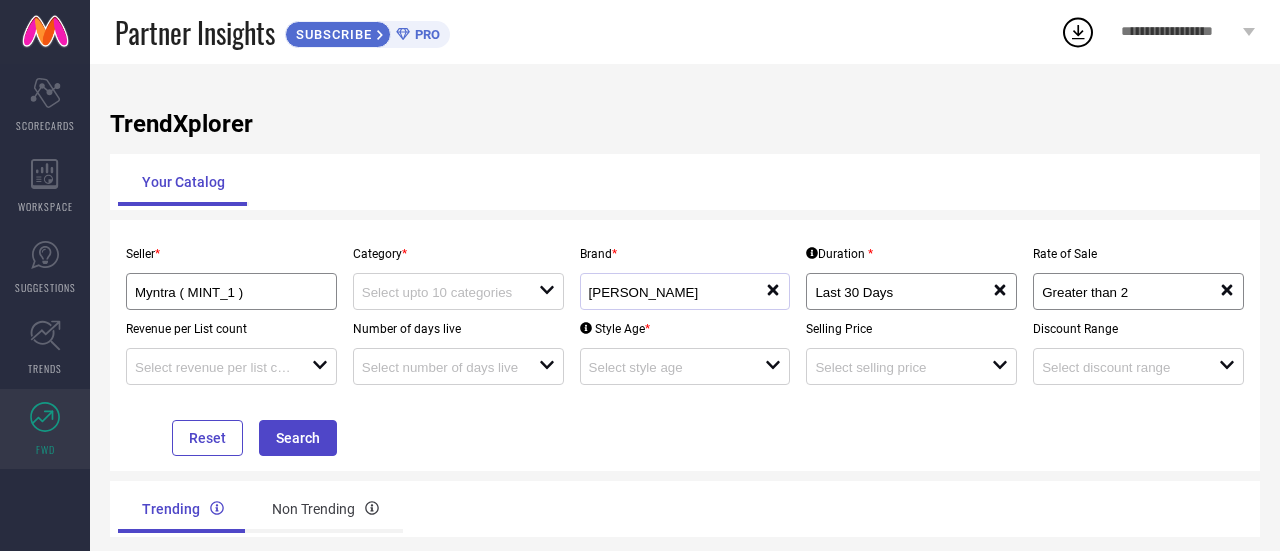 type on "Greater than 2" 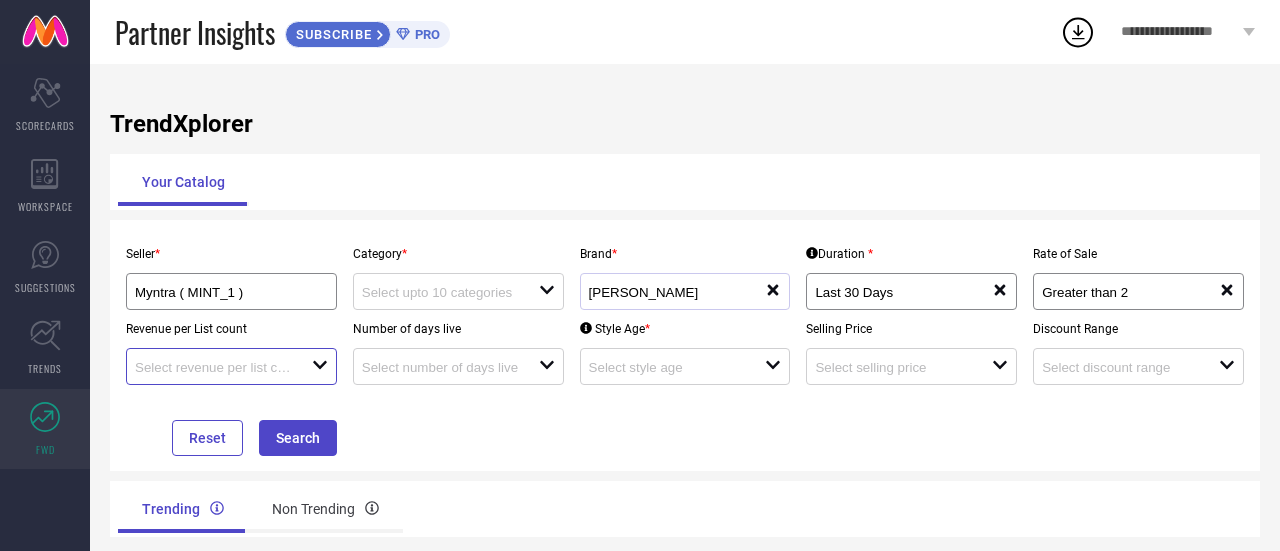 click at bounding box center [214, 367] 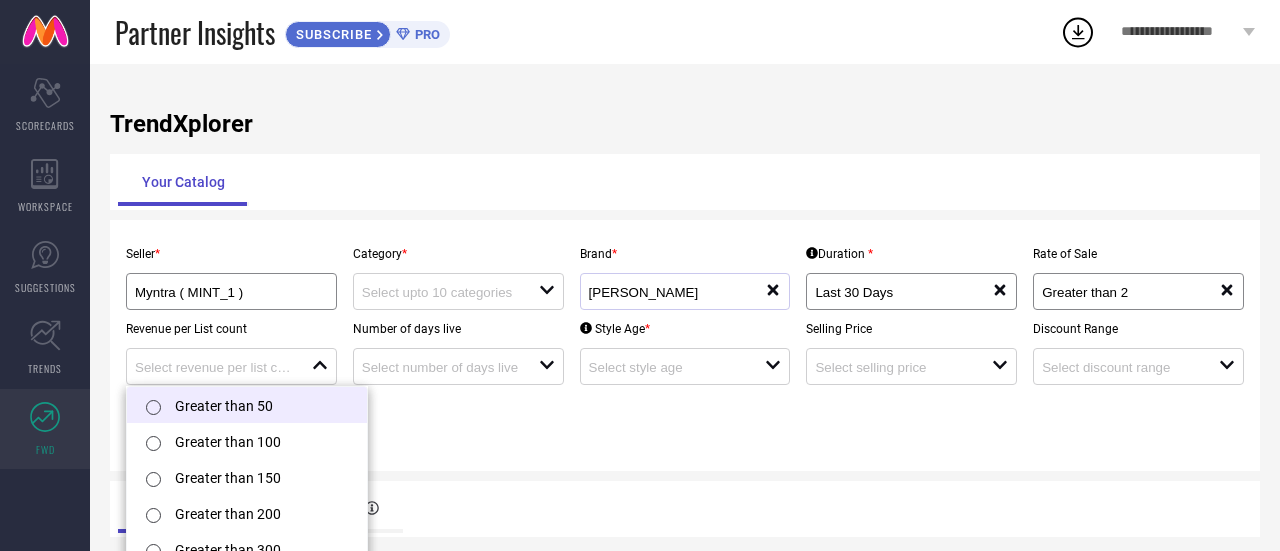 click on "Greater than 50" at bounding box center [247, 405] 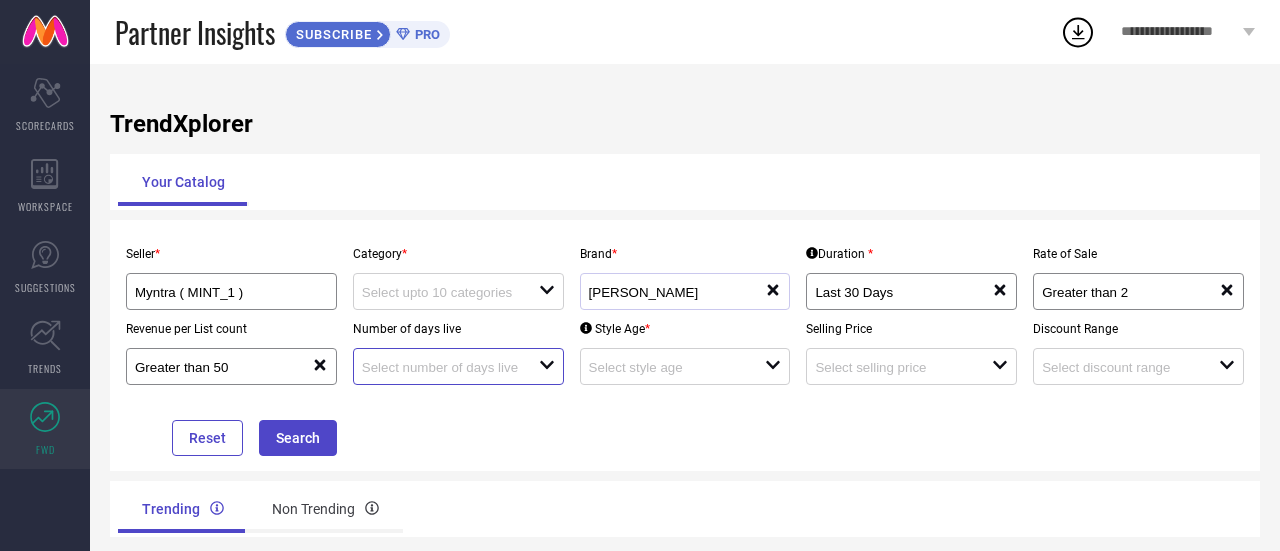 click at bounding box center [441, 367] 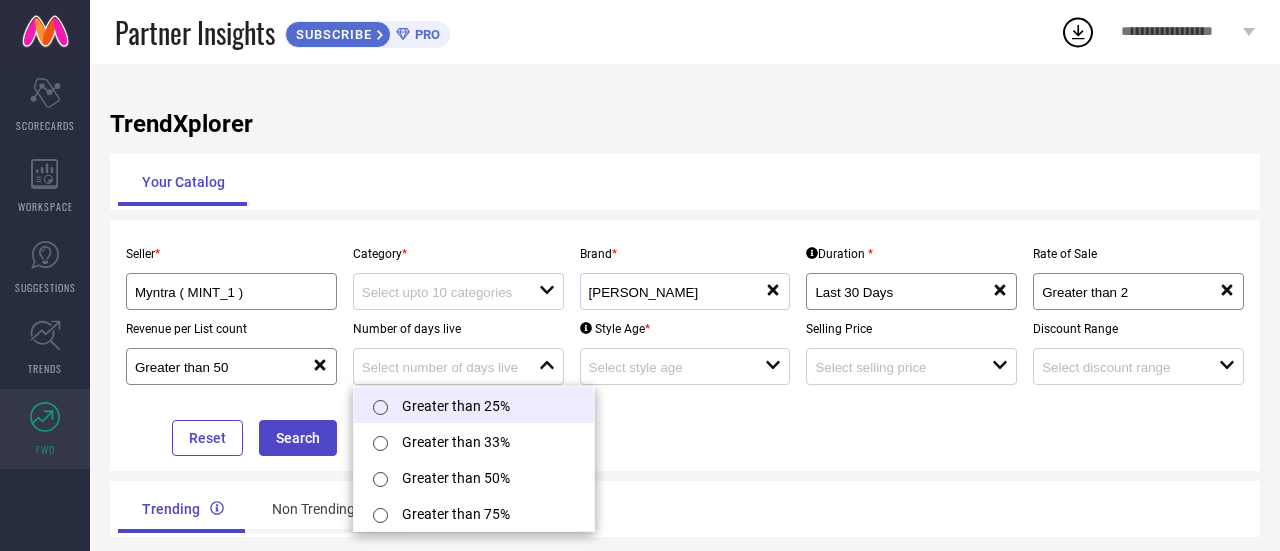 click on "Greater than 25%" at bounding box center [474, 405] 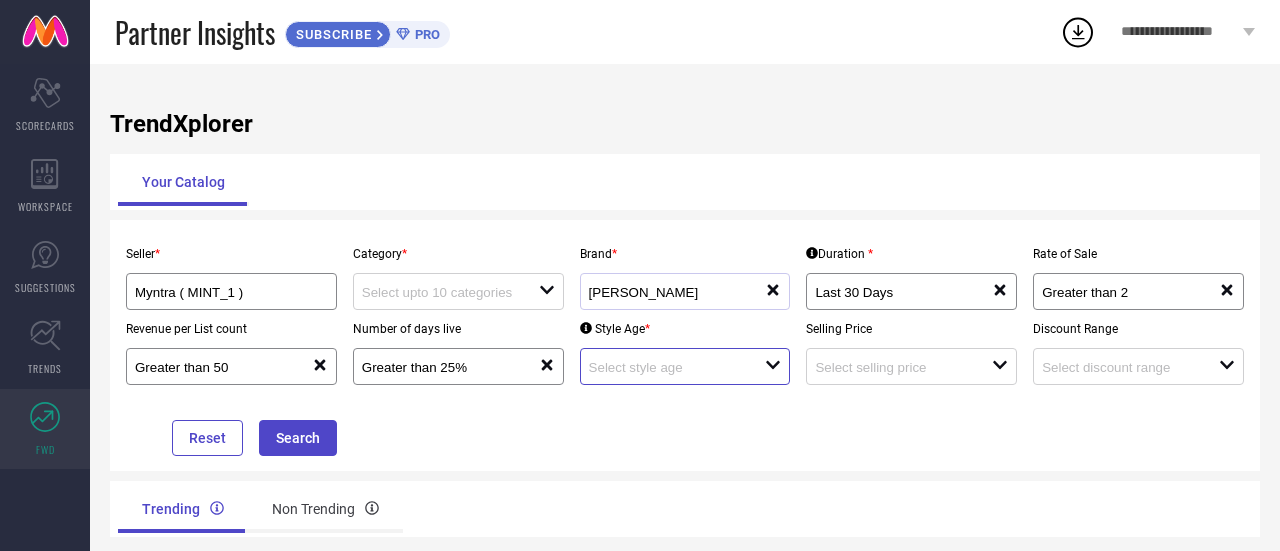 click at bounding box center (668, 367) 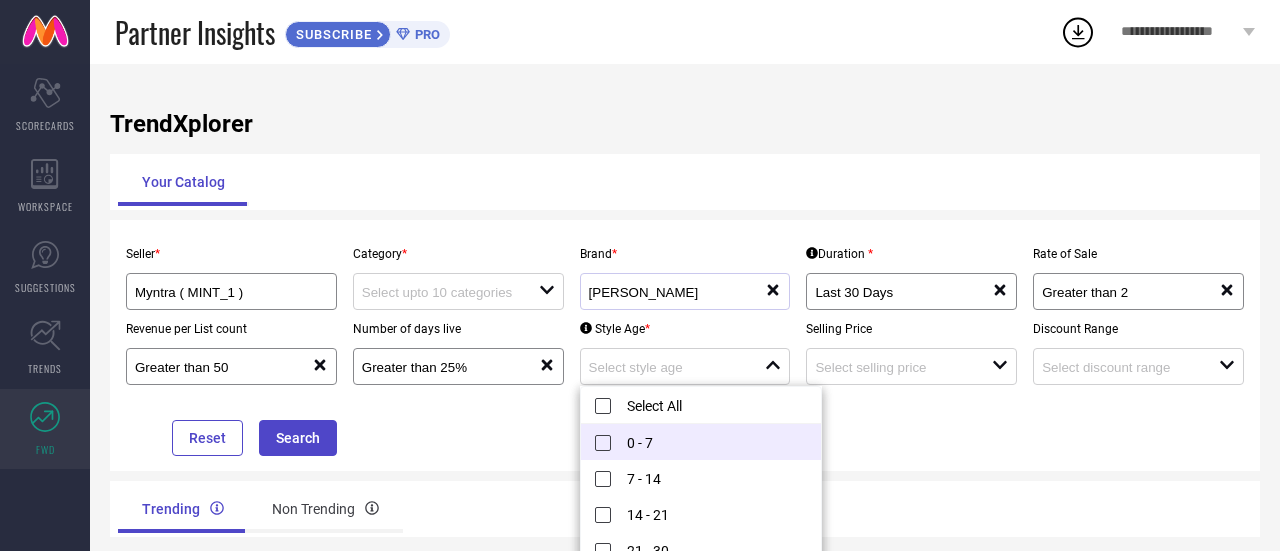 click on "0 - 7" at bounding box center (701, 442) 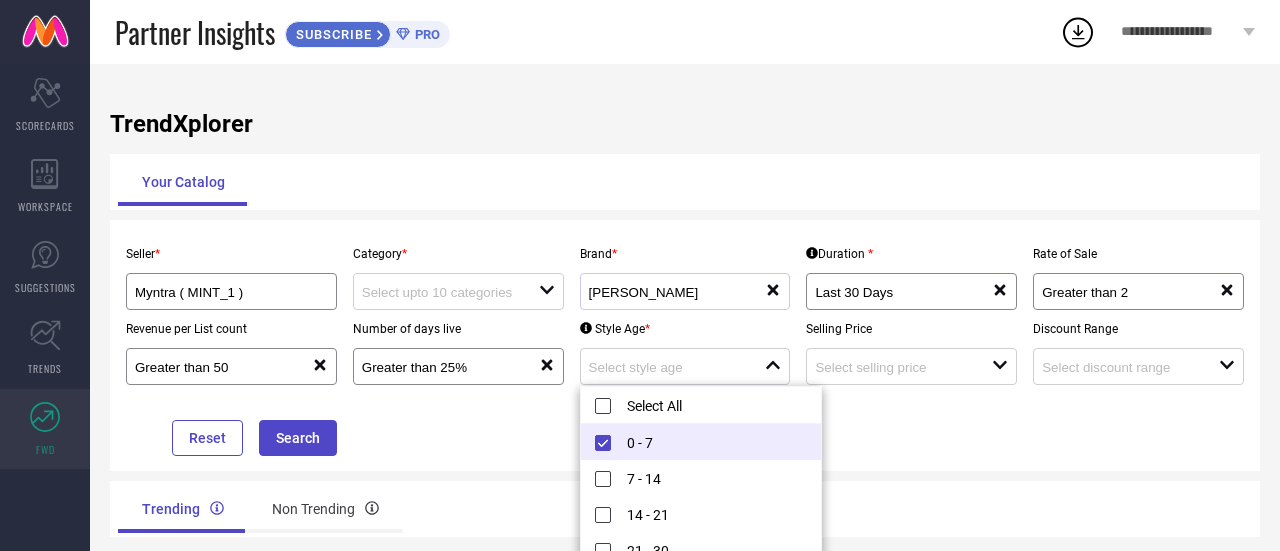 type on "0 - 7" 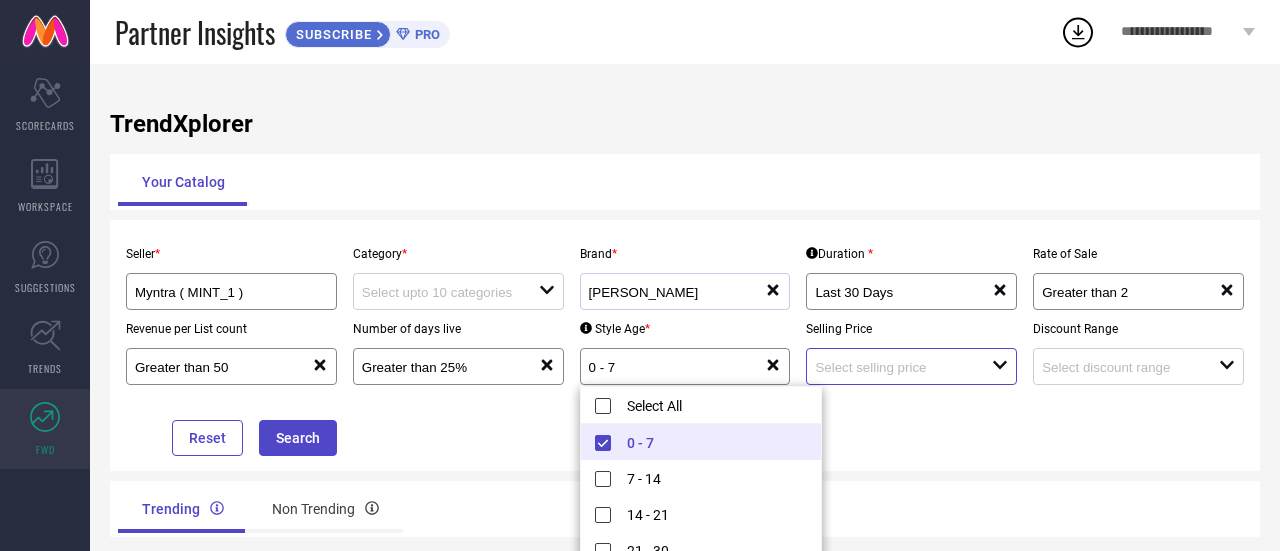 click at bounding box center (894, 367) 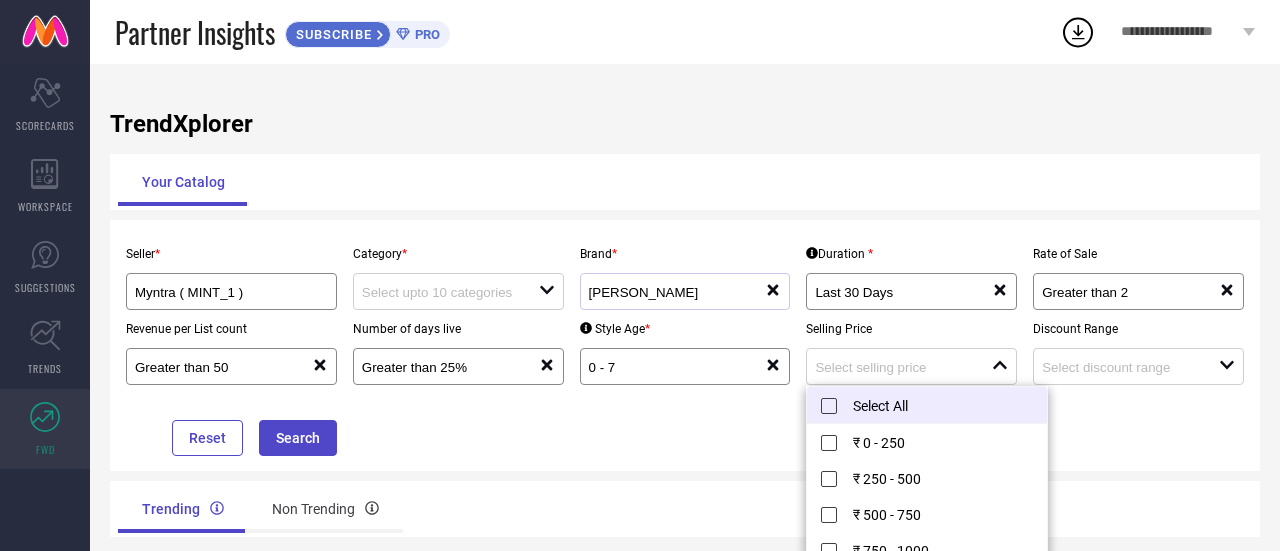 click on "Select All" at bounding box center (927, 405) 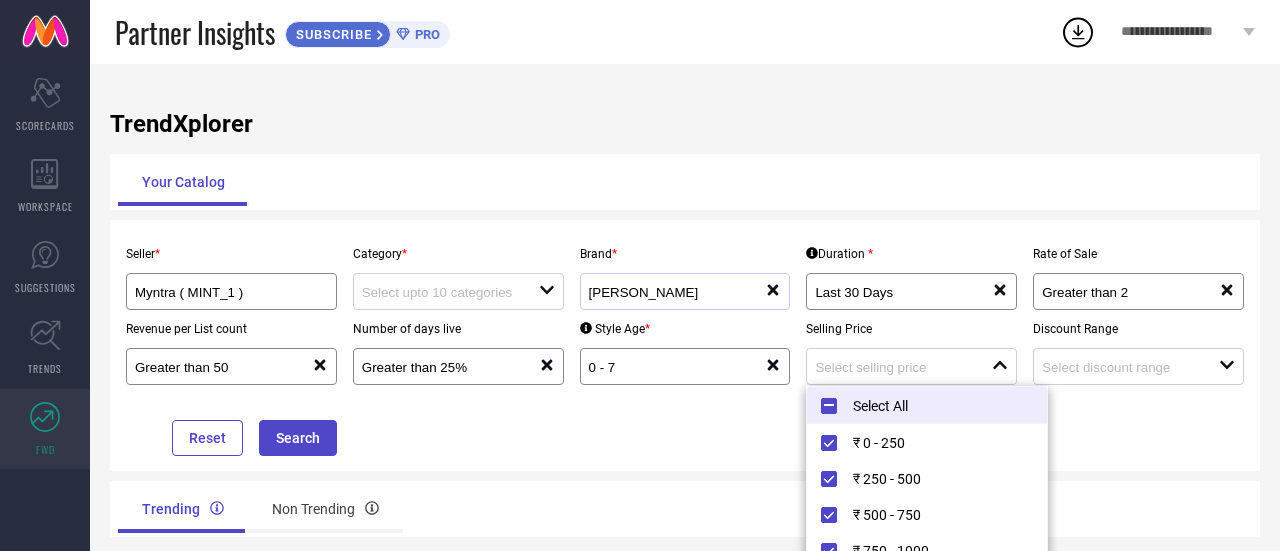 type on "₹ 0 - 250, + 11 more" 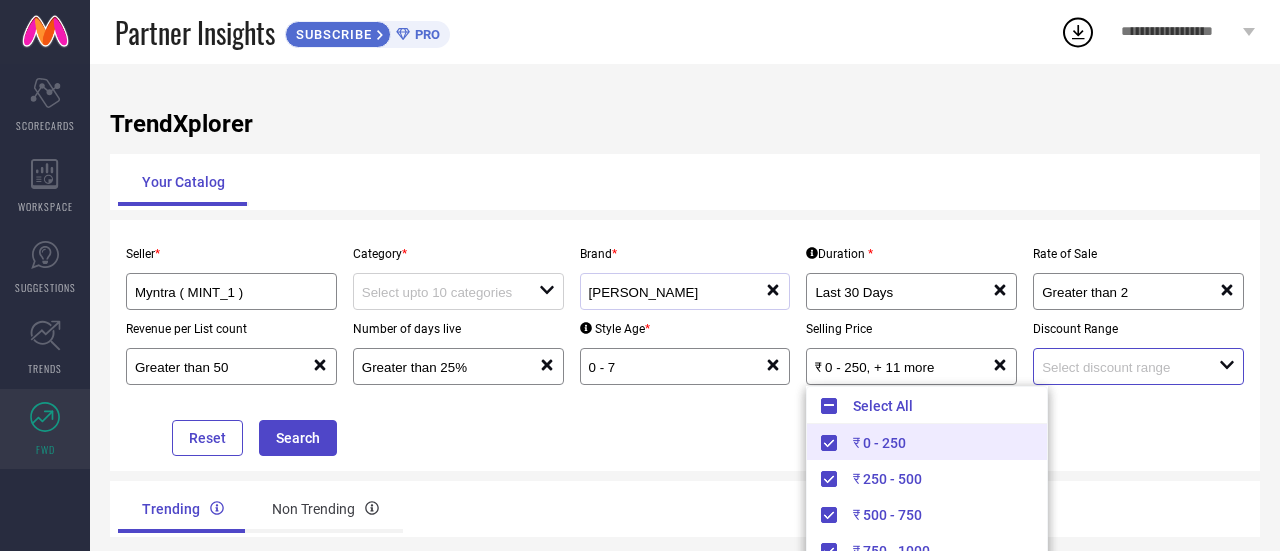 click at bounding box center (1121, 367) 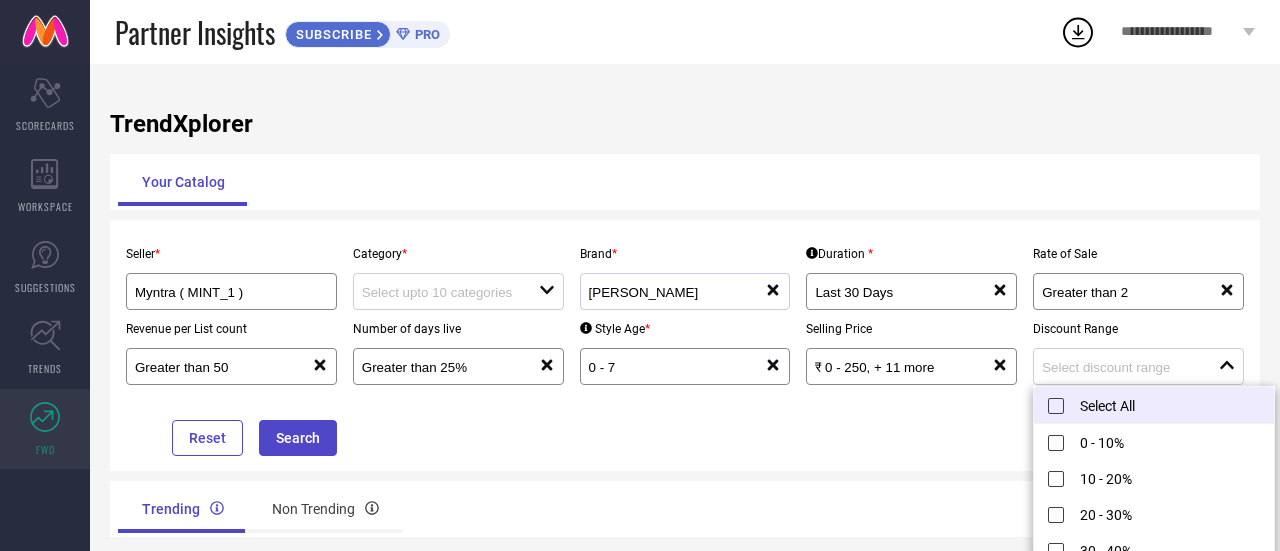 click on "Select All" at bounding box center [1154, 405] 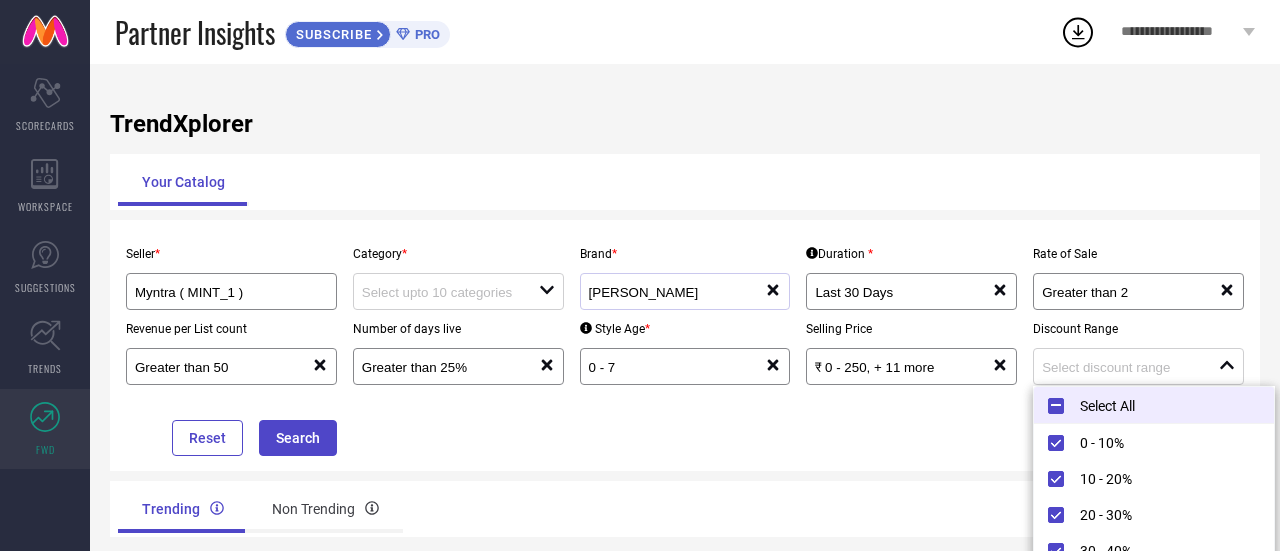 type on "0 - 10%, + 10 more" 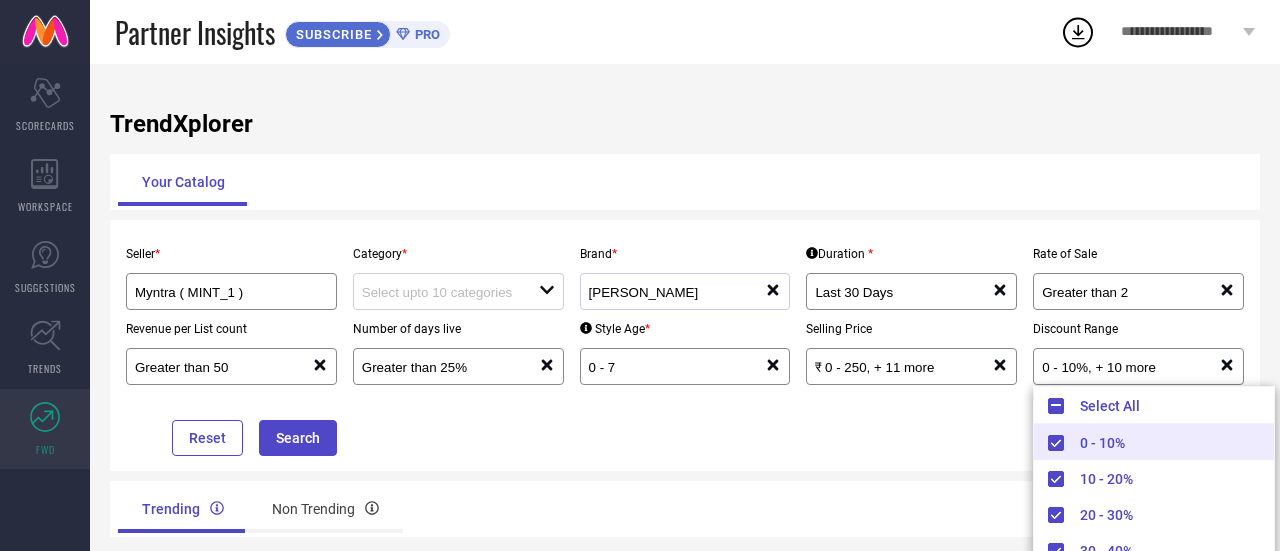 click on "Seller  * Myntra ( MINT_1 ) Category  * open Brand  * [PERSON_NAME] reset  Duration   * Last 30 Days reset Rate of Sale Greater than 2 reset Revenue per List count Greater than 50 reset Number of days live Greater than 25% reset   Style Age * [DEMOGRAPHIC_DATA] reset Selling Price ₹ 0 - 250, + 11 more reset Discount Range 0 - 10%, + 10 more reset Reset Search" at bounding box center [685, 345] 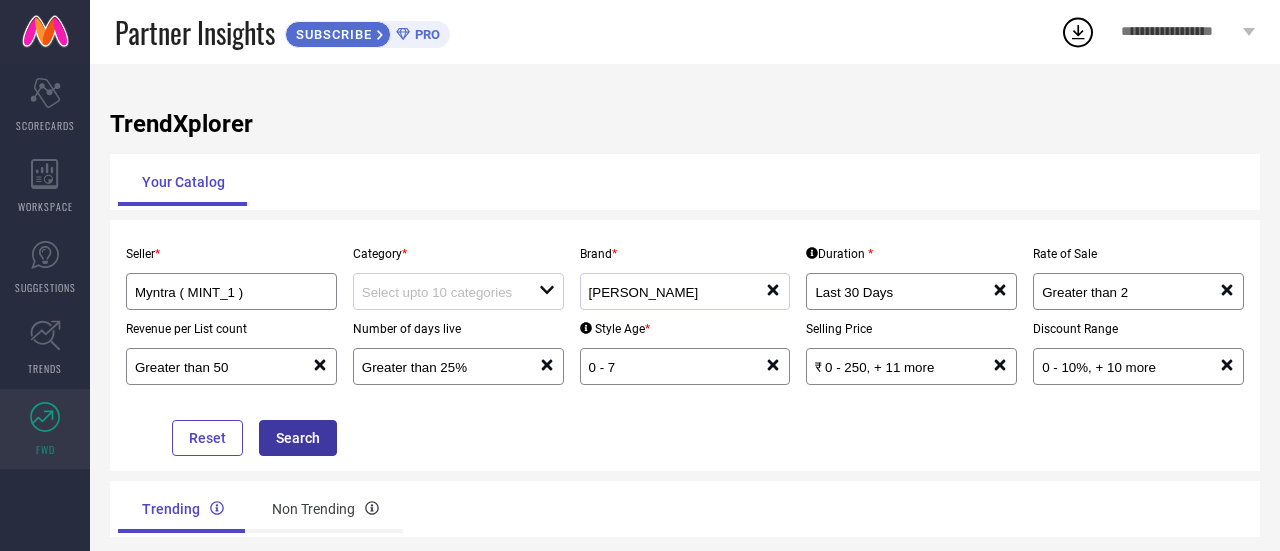 click on "Search" at bounding box center [298, 438] 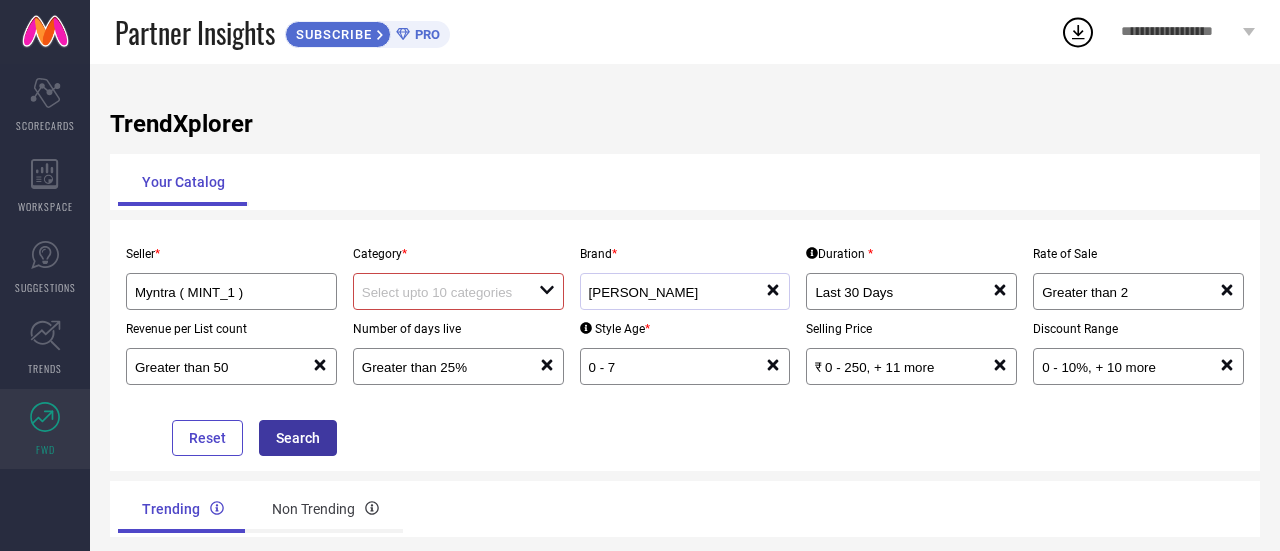 click on "Search" at bounding box center [298, 438] 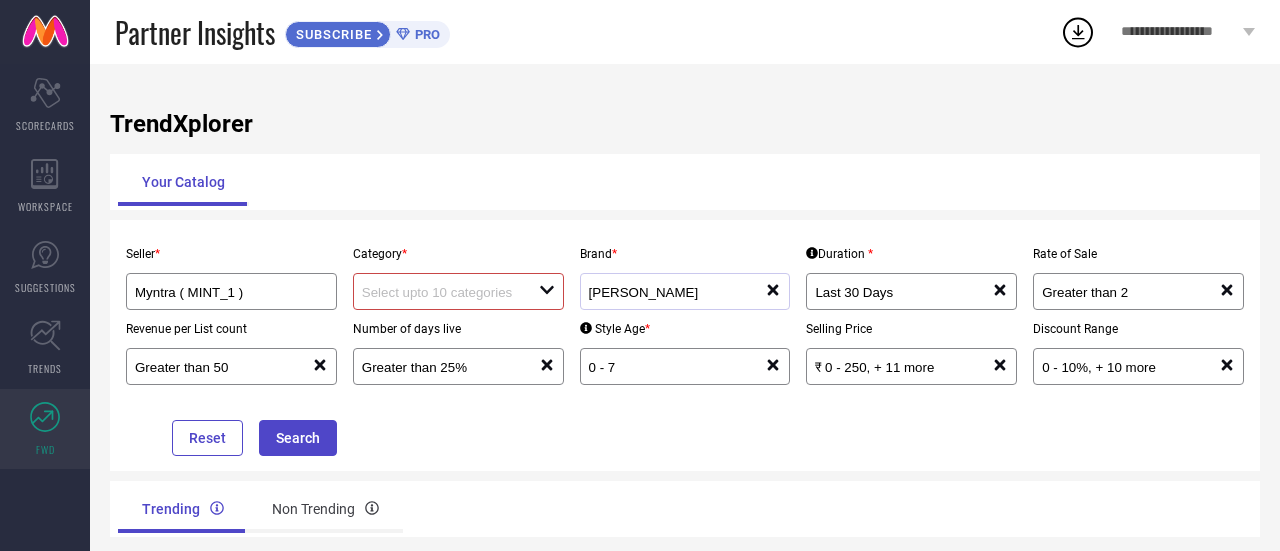 click on "PRO" at bounding box center (425, 34) 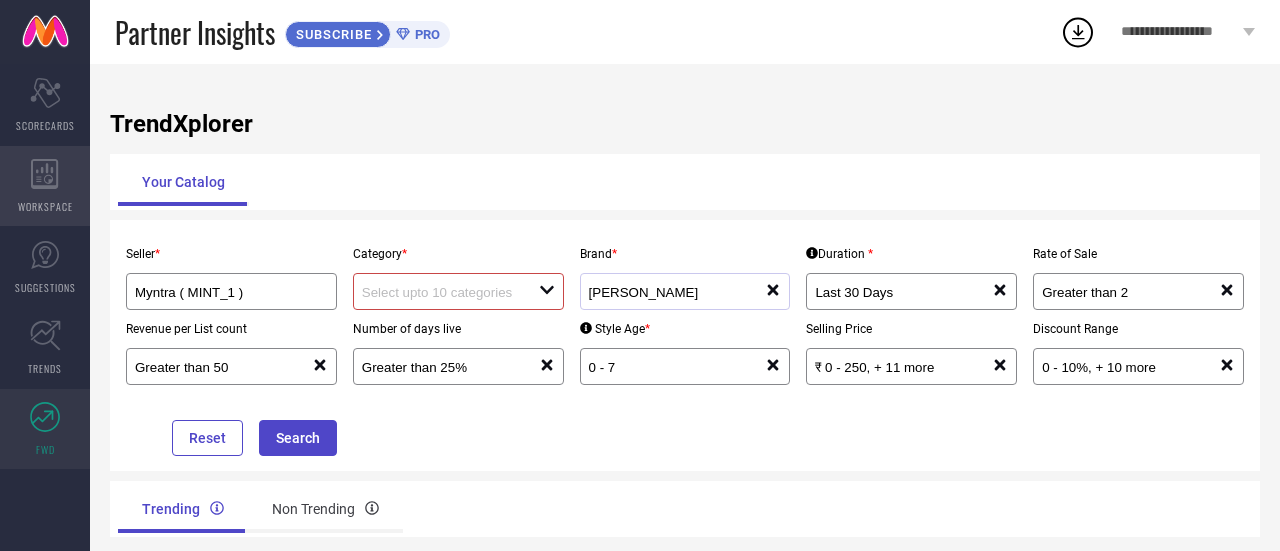 click on "WORKSPACE" at bounding box center (45, 206) 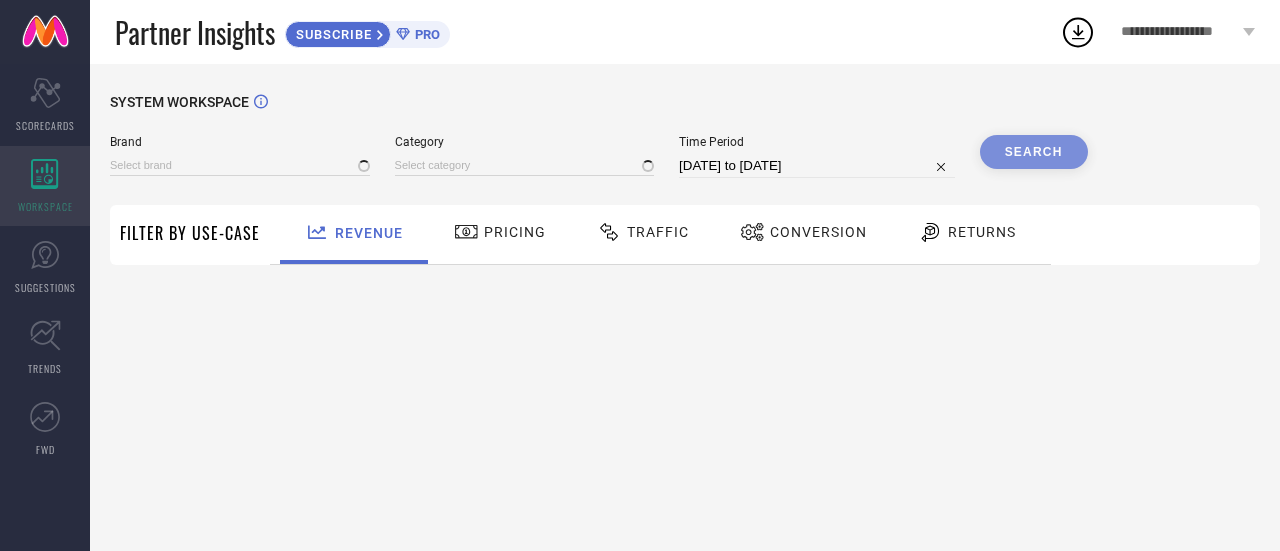 type on "1 STOP FASHION" 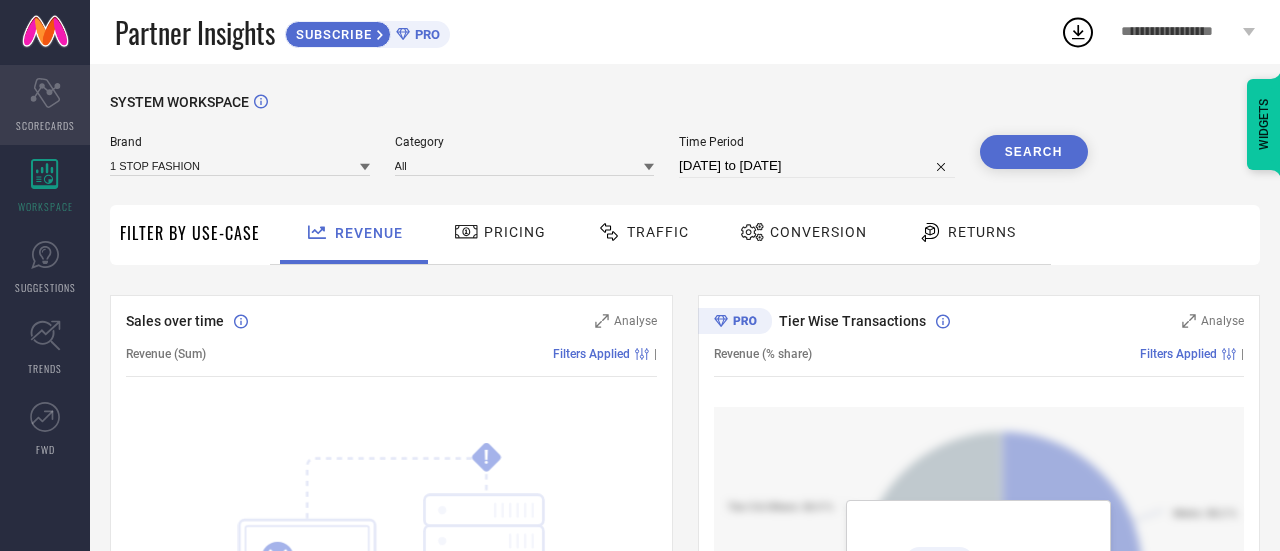 click on "SCORECARDS" at bounding box center [45, 125] 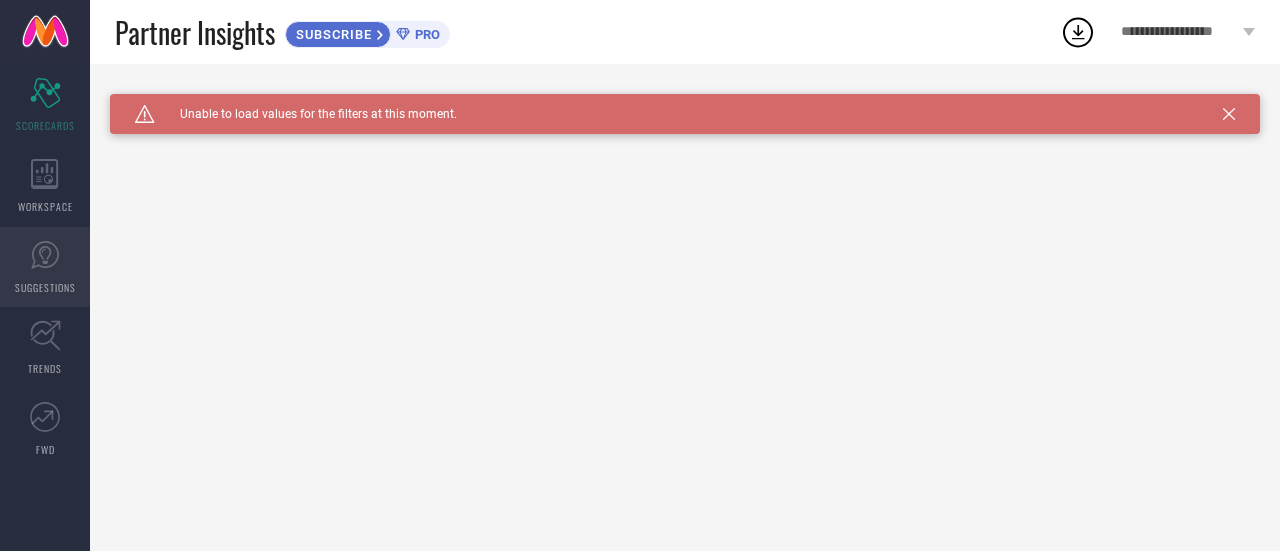 click on "SUGGESTIONS" at bounding box center [45, 287] 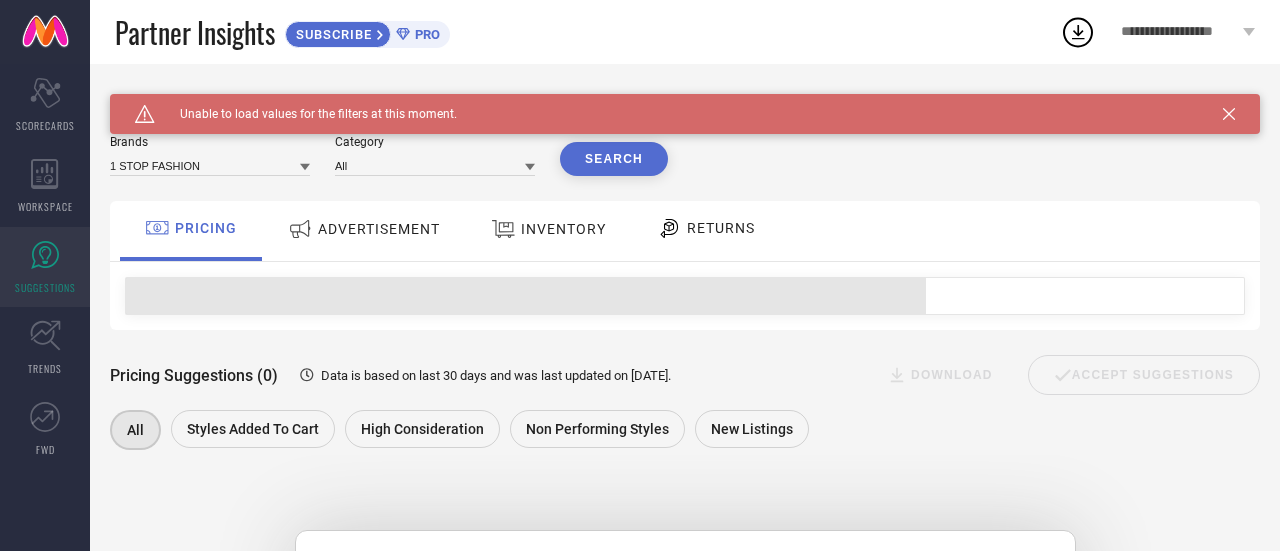 click on "ADVERTISEMENT" at bounding box center (379, 229) 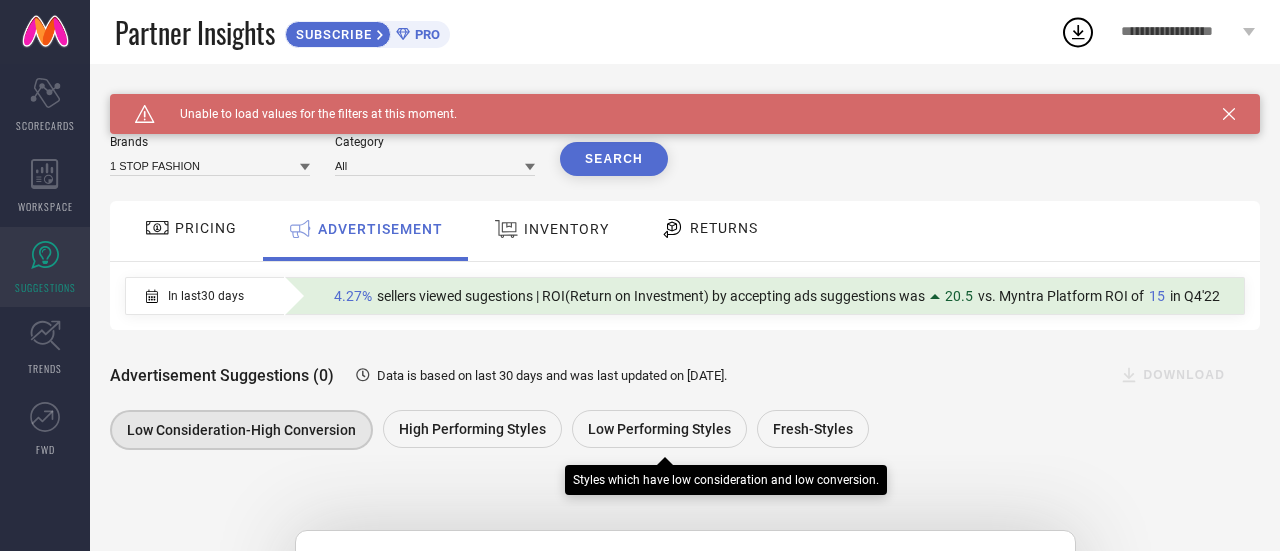 click on "Low Performing Styles" at bounding box center (659, 429) 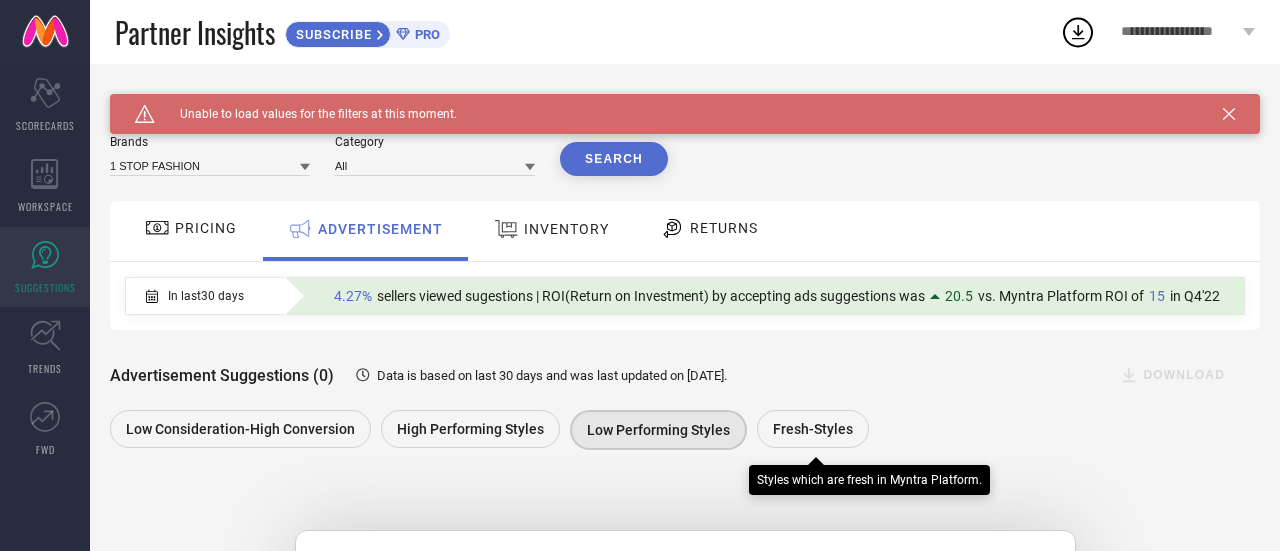 click on "Fresh-Styles" at bounding box center (813, 429) 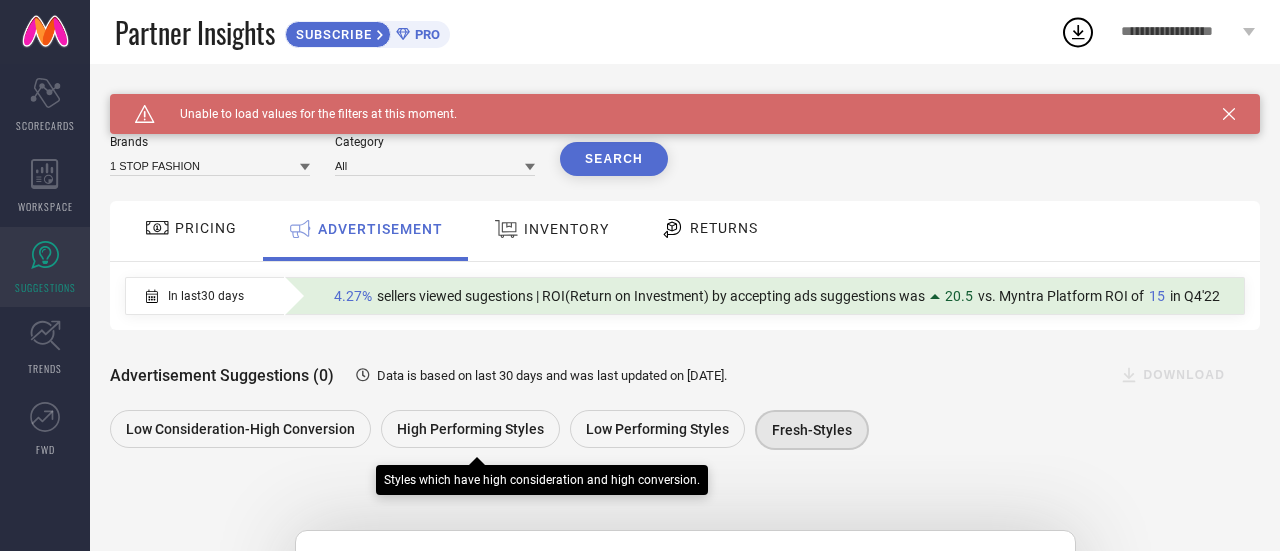 click on "High Performing Styles" at bounding box center (470, 429) 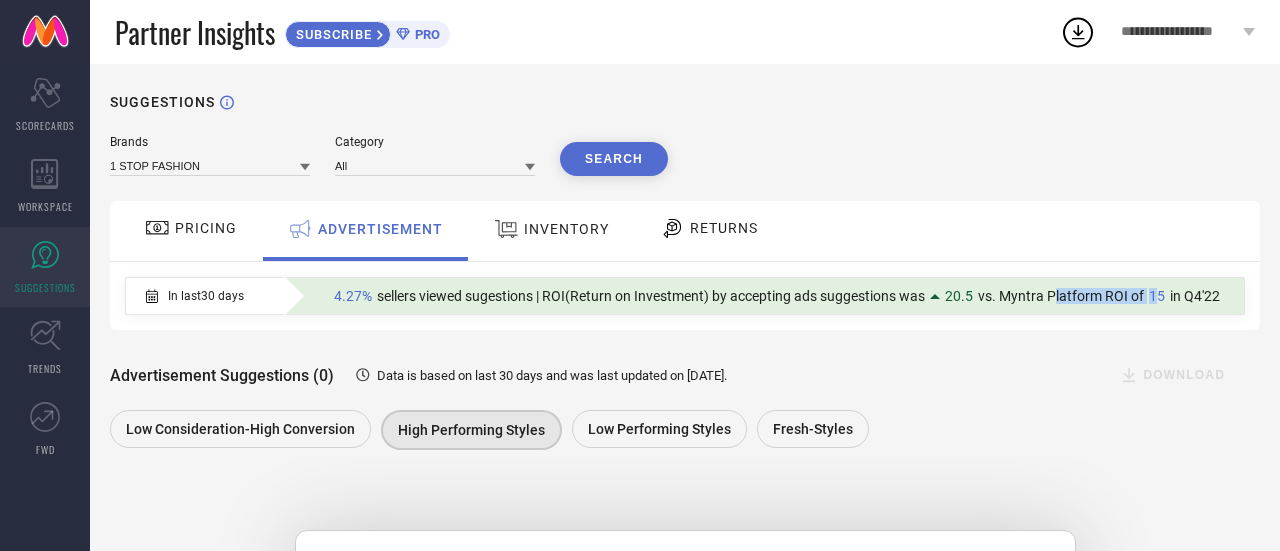 drag, startPoint x: 1050, startPoint y: 303, endPoint x: 1158, endPoint y: 298, distance: 108.11568 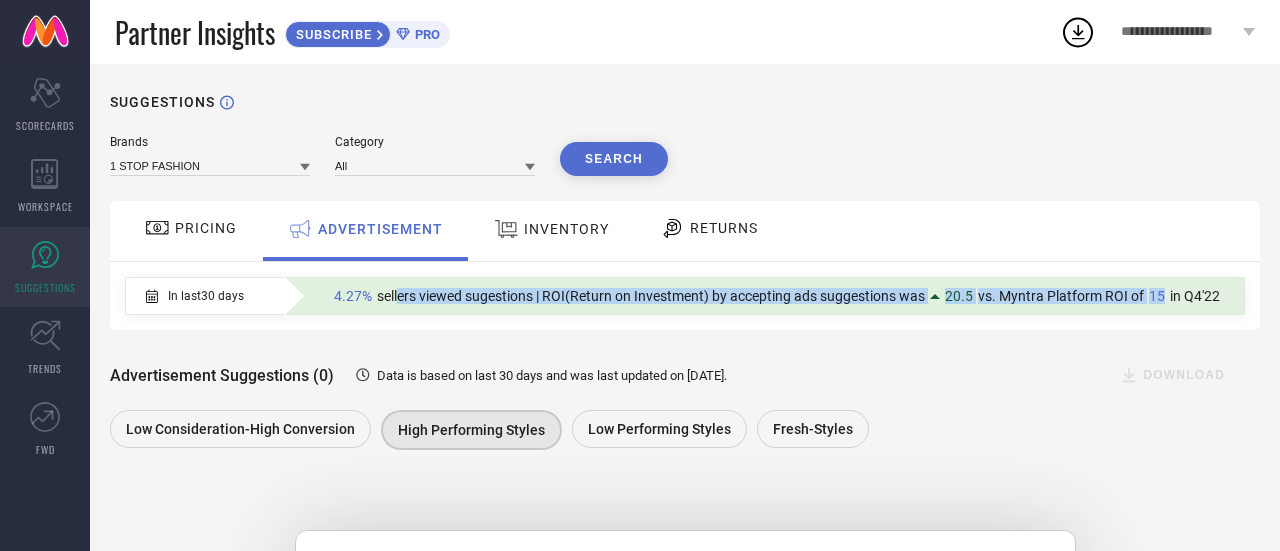 drag, startPoint x: 396, startPoint y: 297, endPoint x: 1173, endPoint y: 299, distance: 777.00256 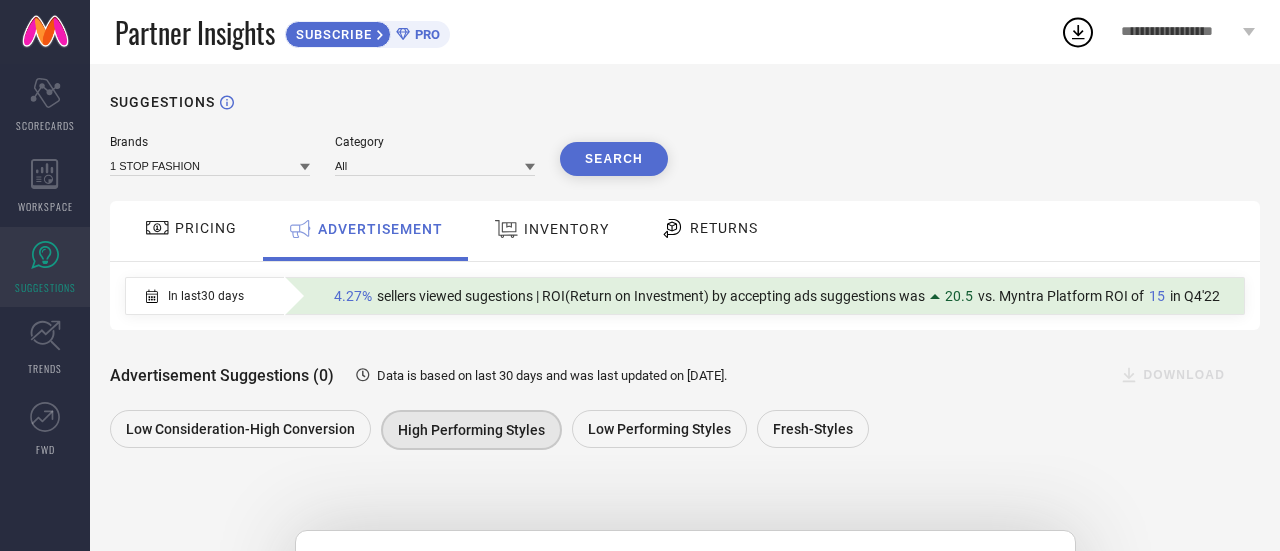 click on "Advertisement Suggestions (0) Data is based on last 30 days and was last updated on   [DATE] .   DOWNLOAD Low Consideration-High Conversion High Performing Styles Low Performing Styles Fresh-Styles" at bounding box center (685, 392) 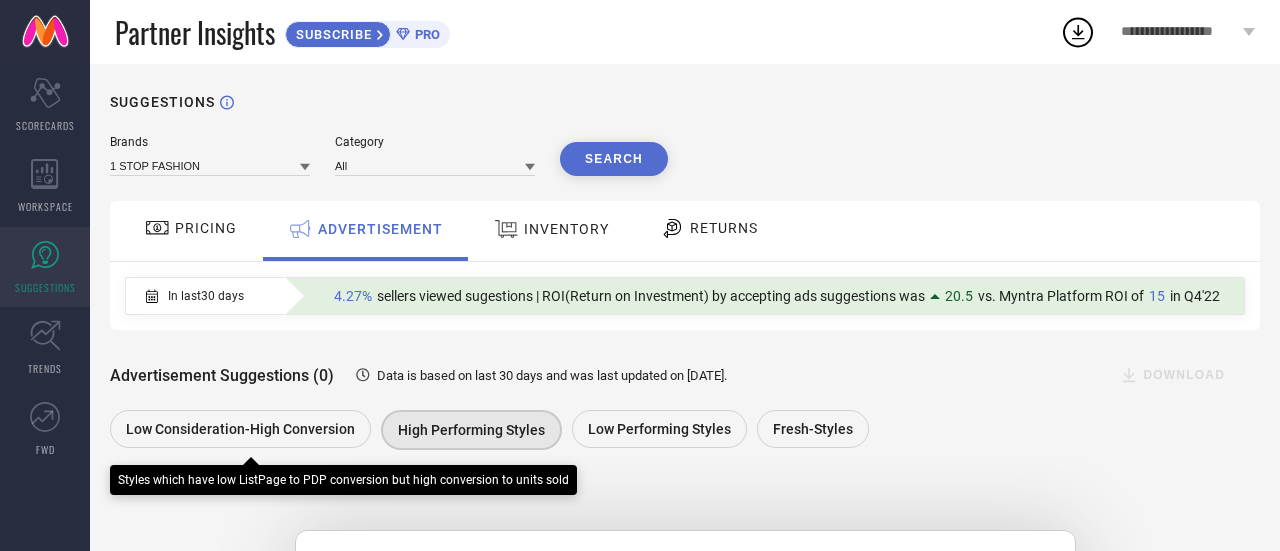click on "Low Consideration-High Conversion" at bounding box center (240, 429) 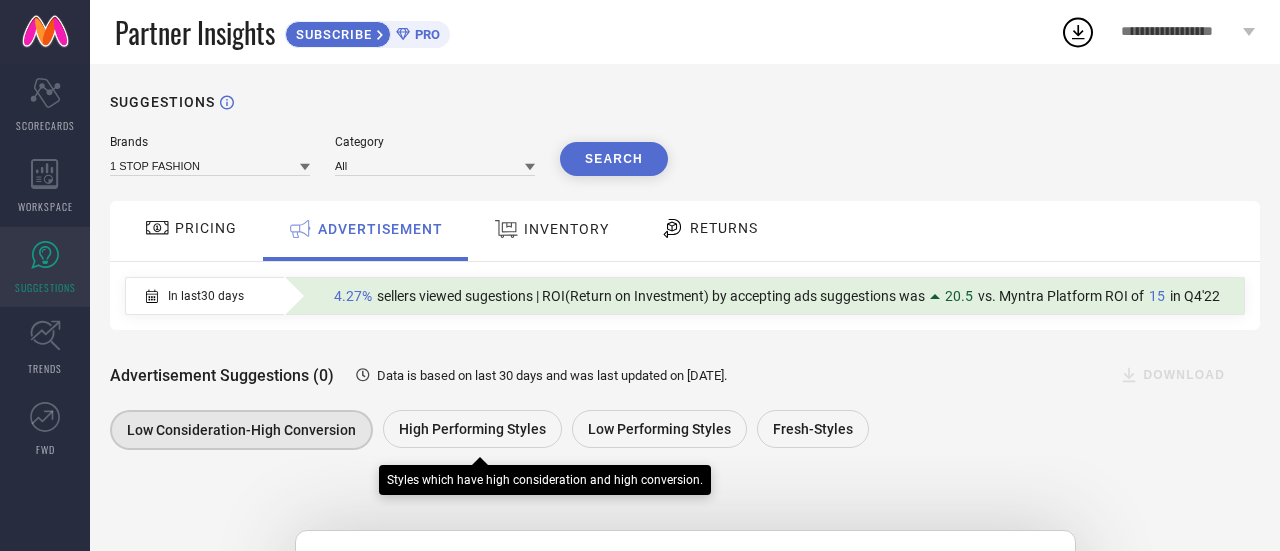 drag, startPoint x: 465, startPoint y: 425, endPoint x: 507, endPoint y: 425, distance: 42 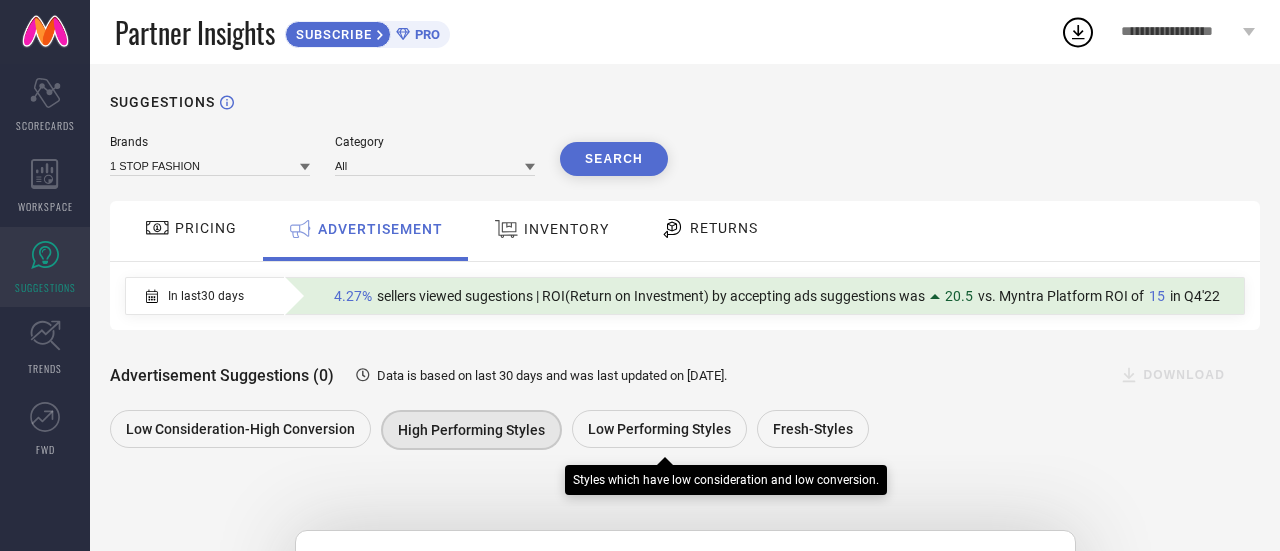 click on "Low Performing Styles" at bounding box center (659, 429) 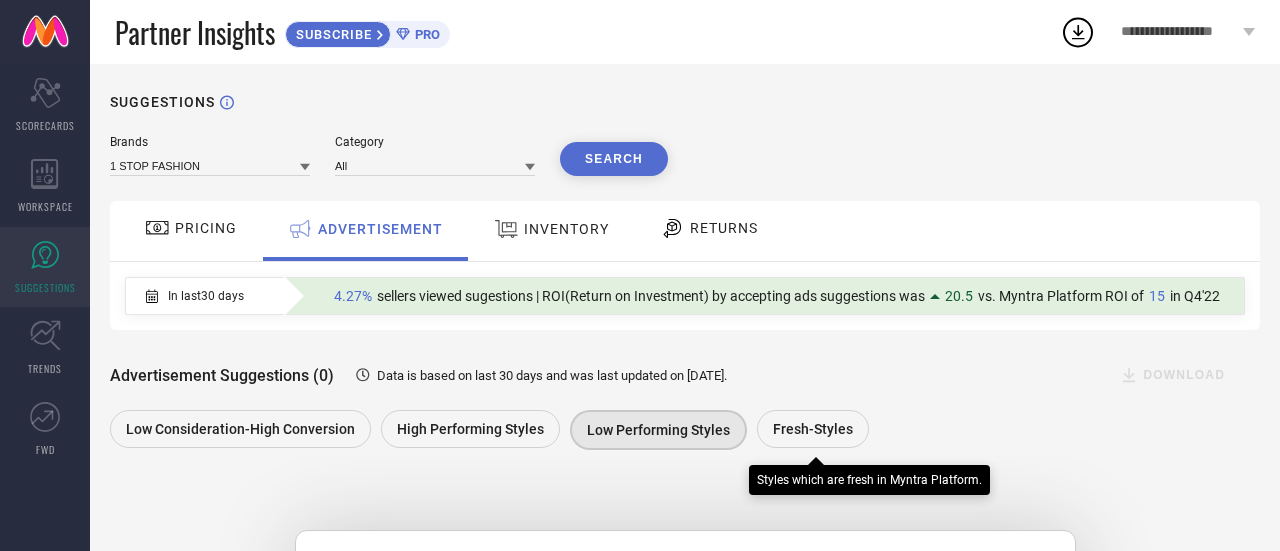 click on "Fresh-Styles" at bounding box center (813, 429) 